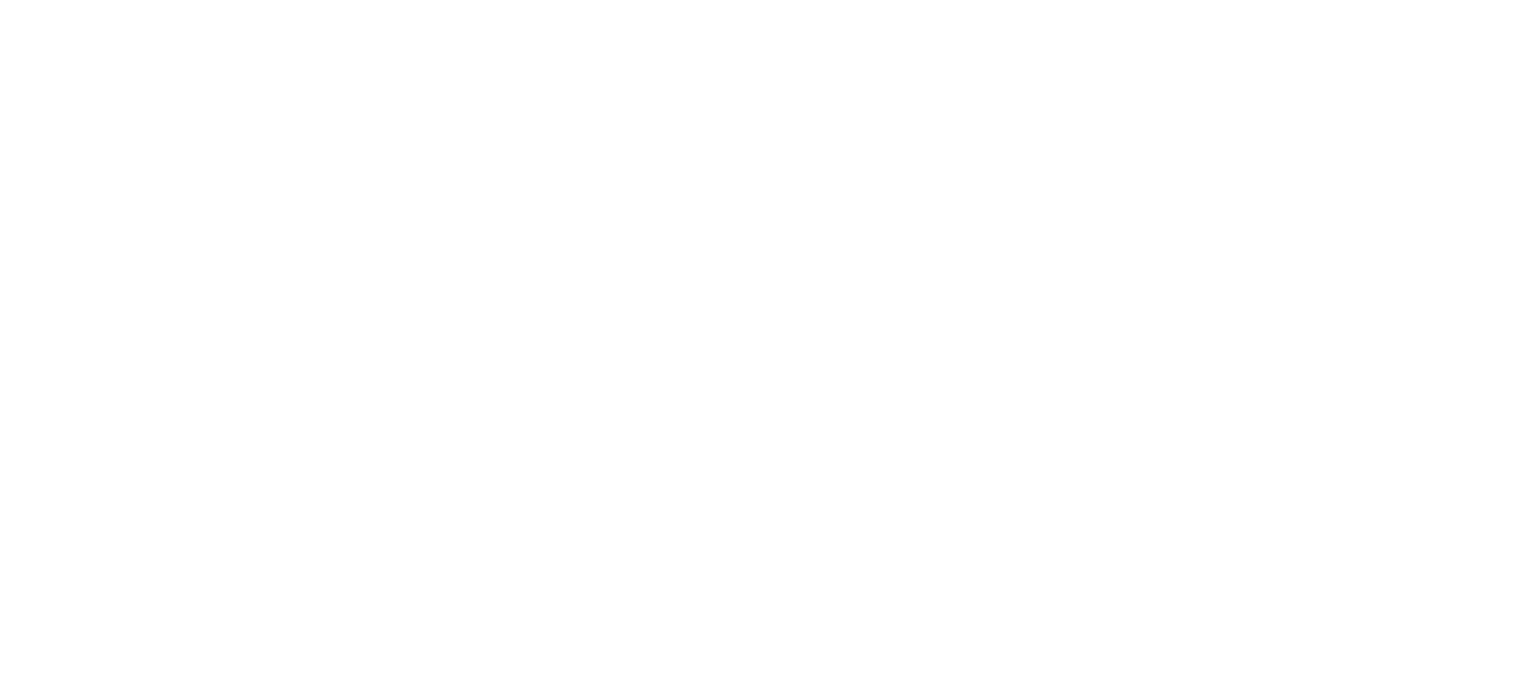 scroll, scrollTop: 0, scrollLeft: 0, axis: both 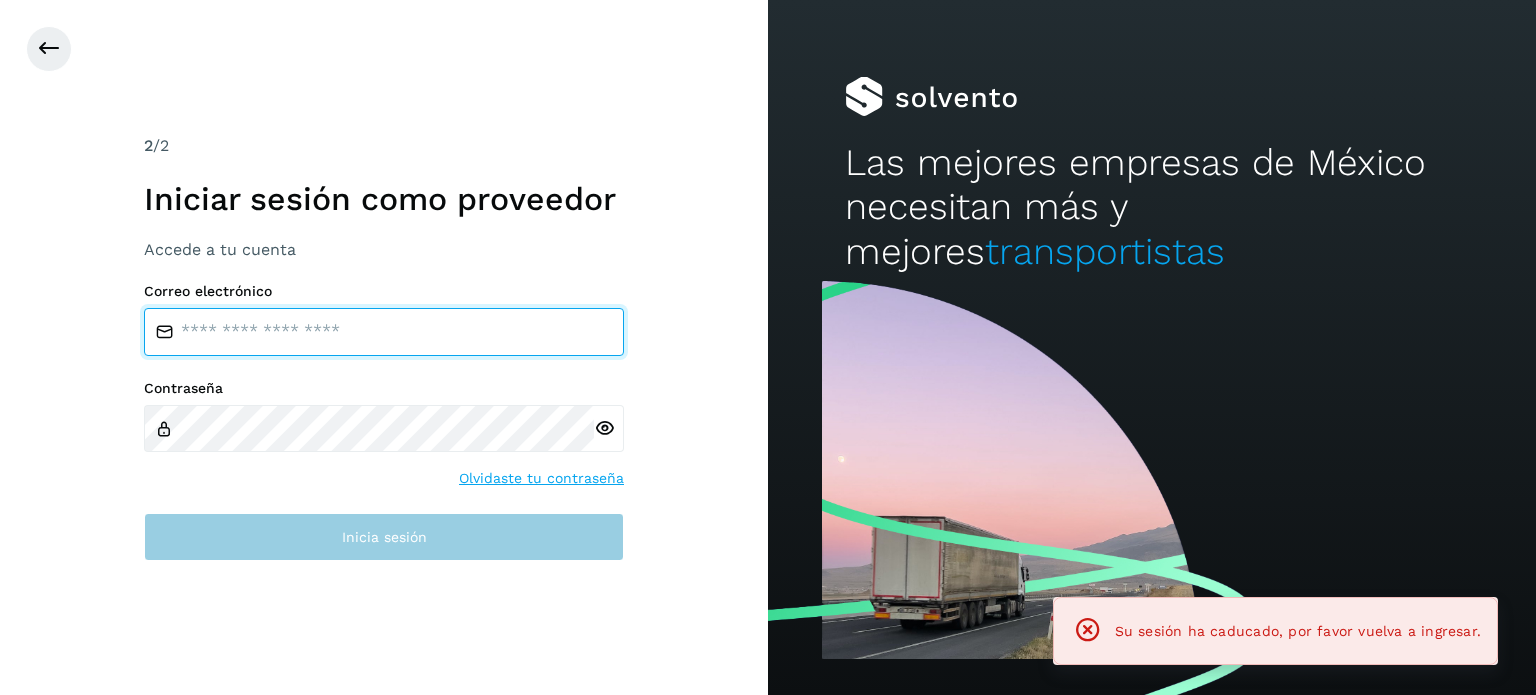 type on "**********" 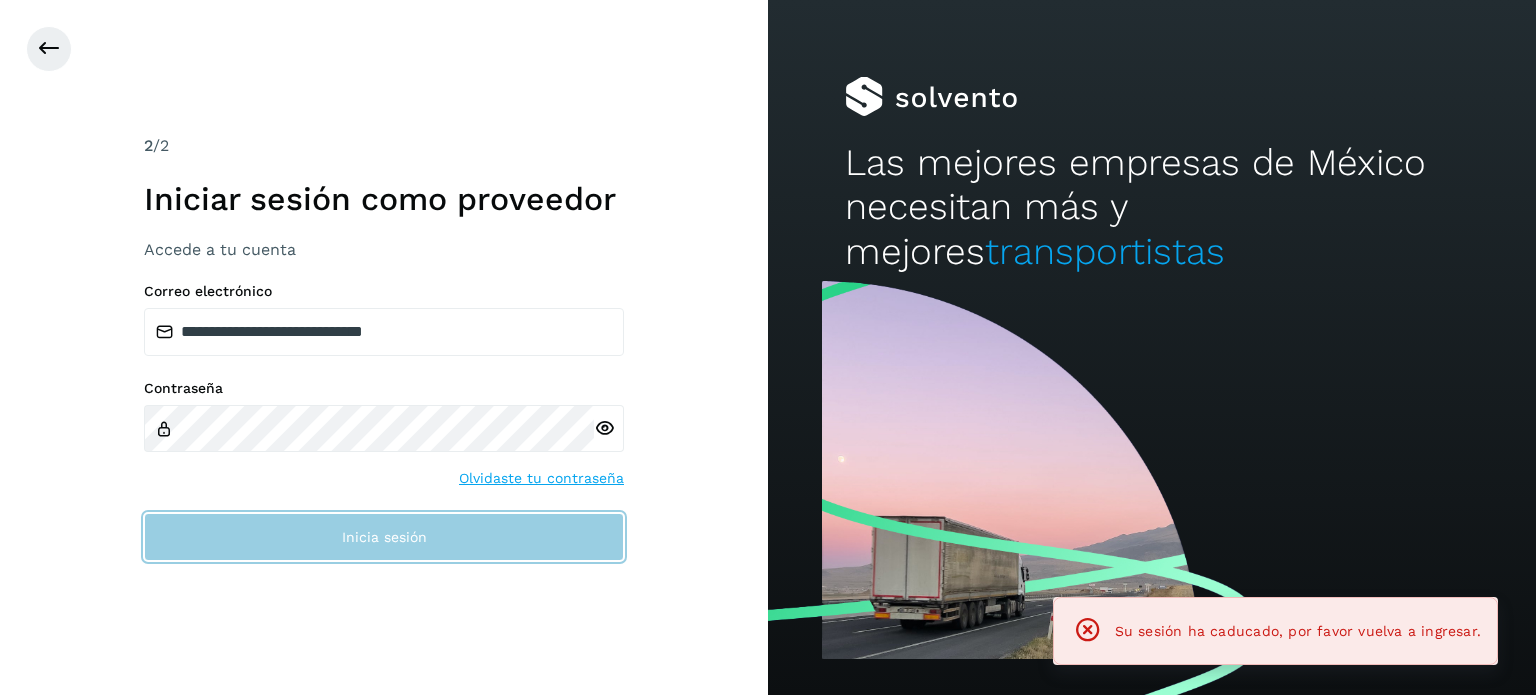 click on "Inicia sesión" at bounding box center (384, 537) 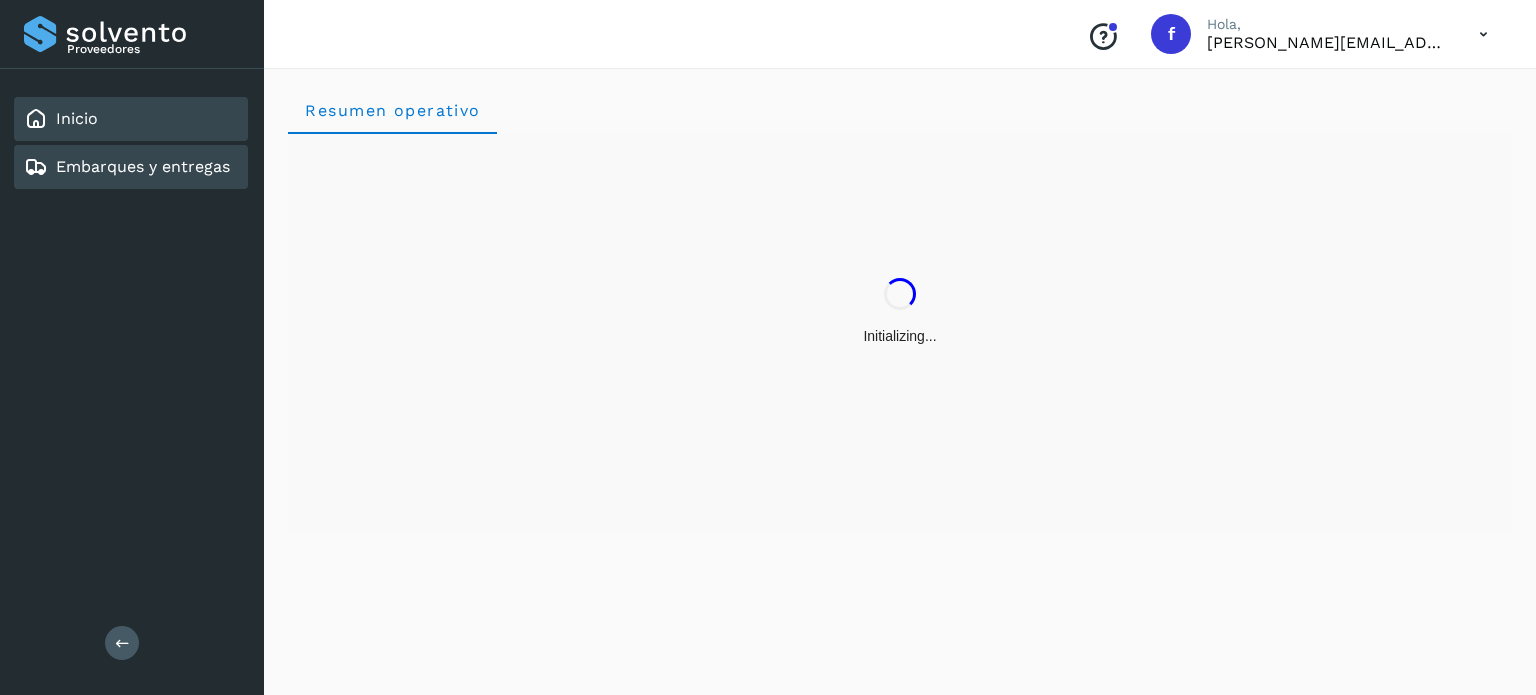 click on "Embarques y entregas" at bounding box center [143, 166] 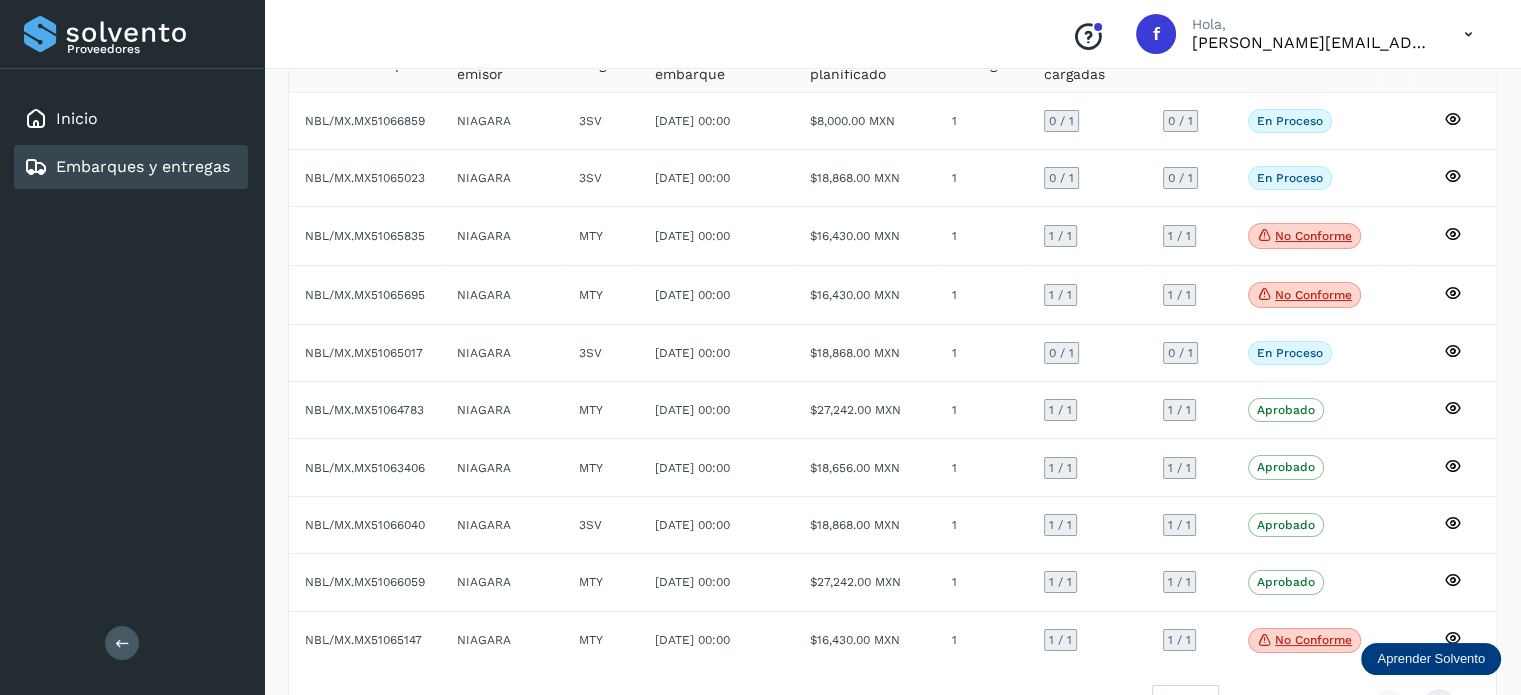 scroll, scrollTop: 229, scrollLeft: 0, axis: vertical 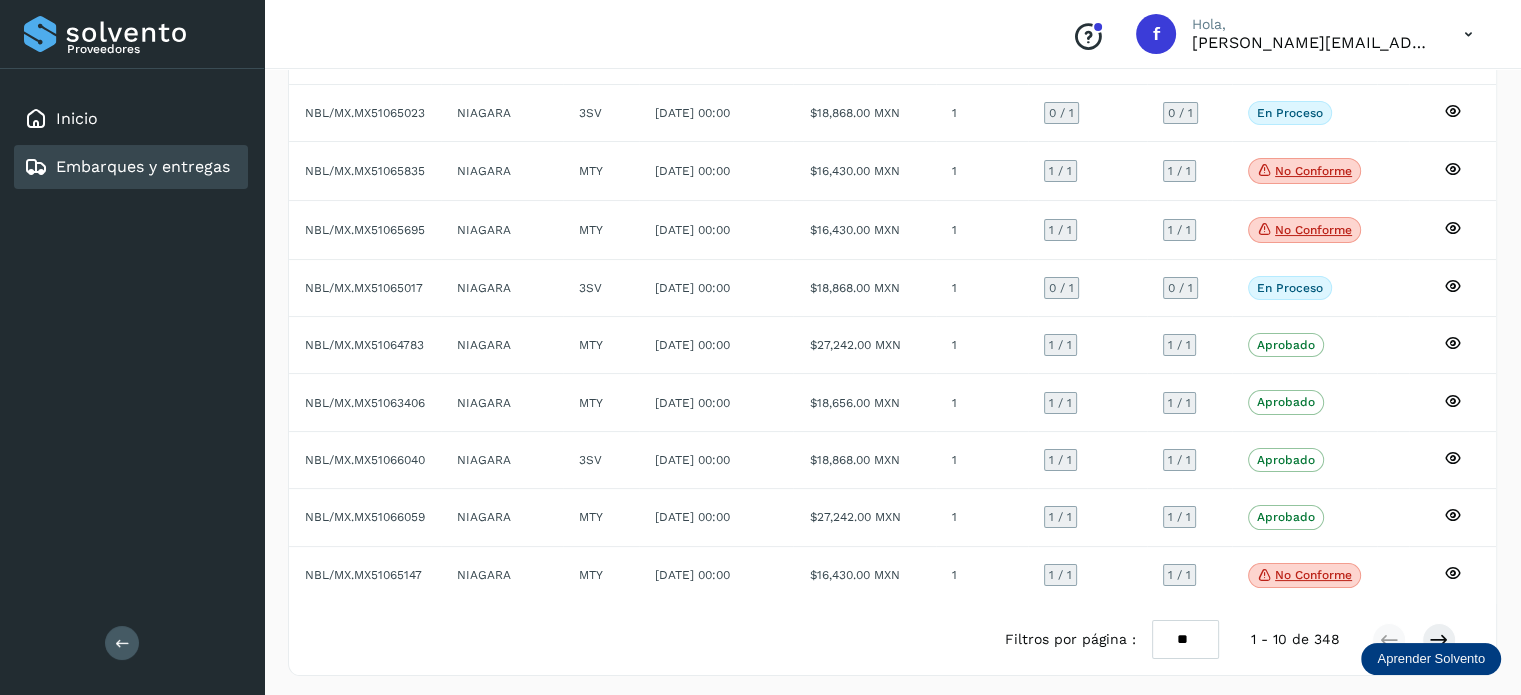 click on "** ** **" at bounding box center (1185, 639) 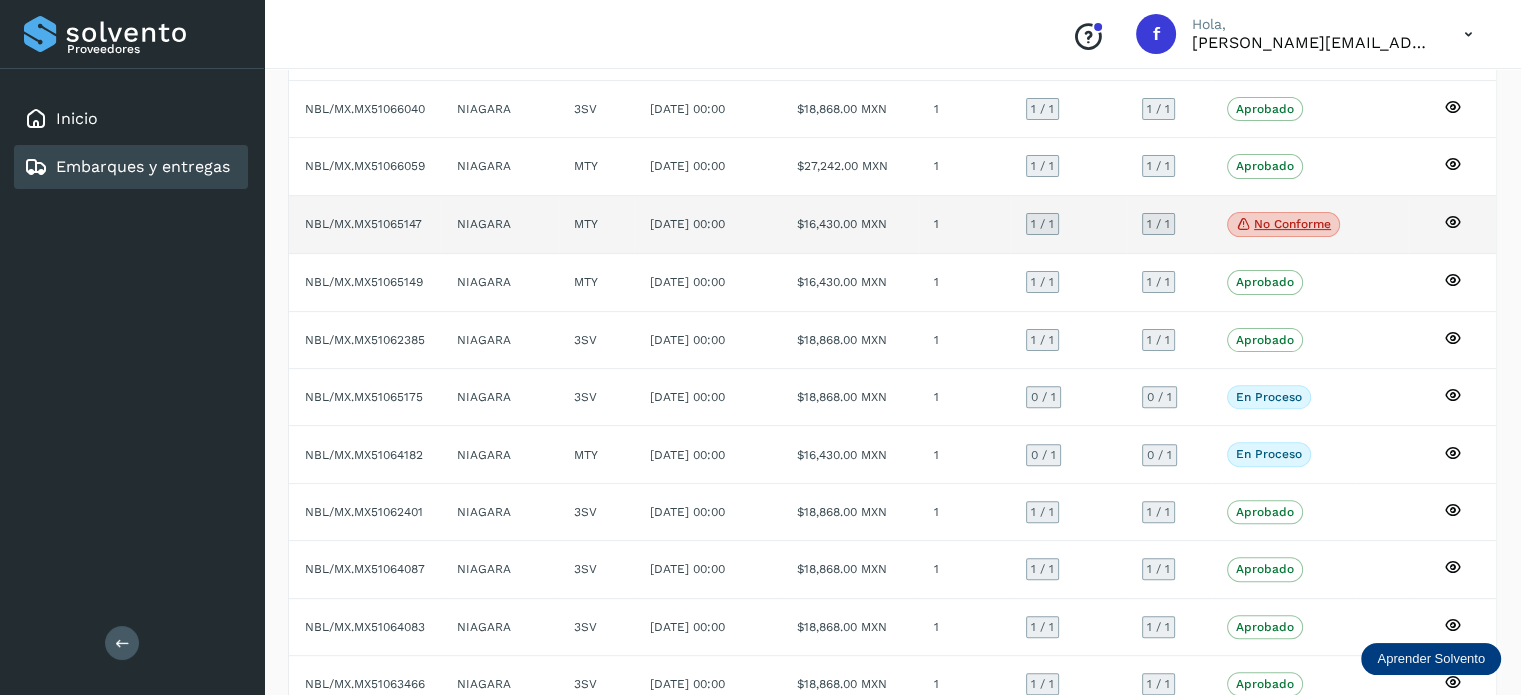 scroll, scrollTop: 600, scrollLeft: 0, axis: vertical 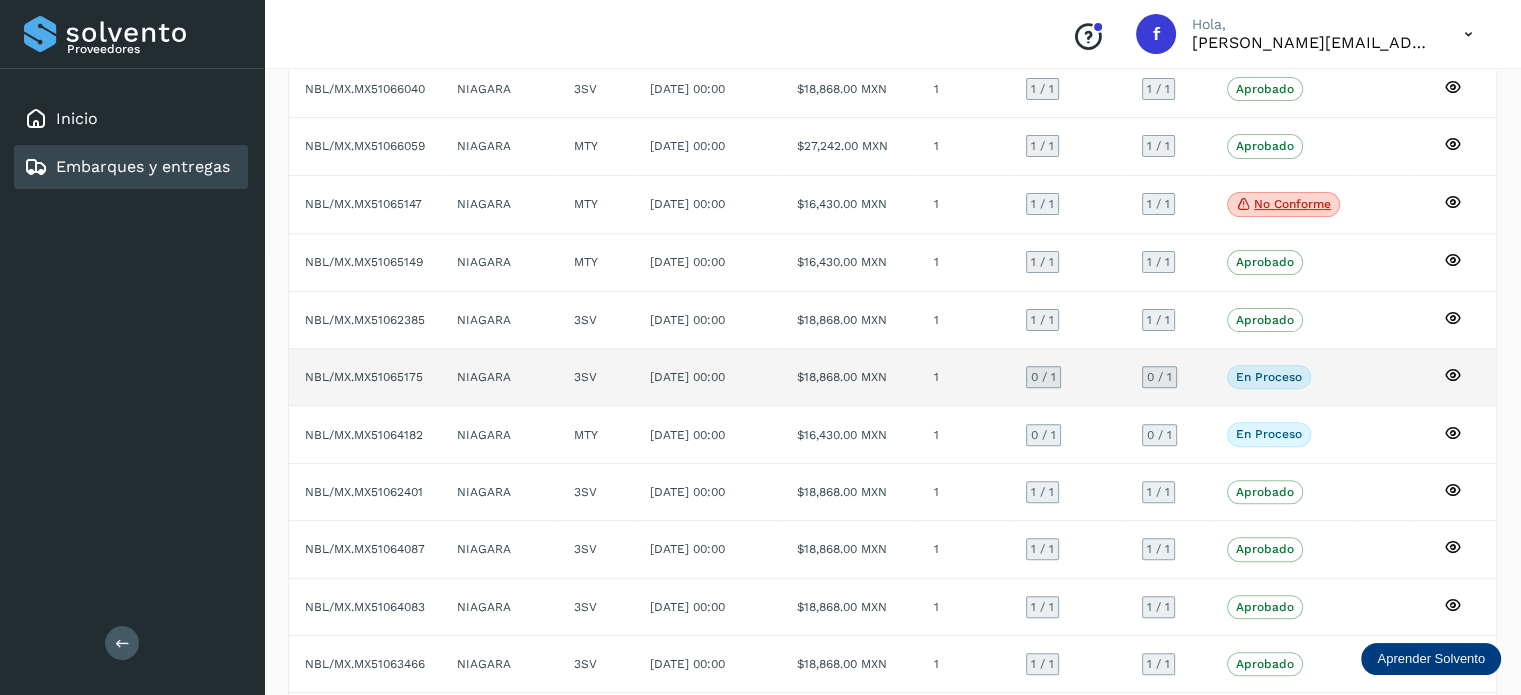 click on "NBL/MX.MX51065175" 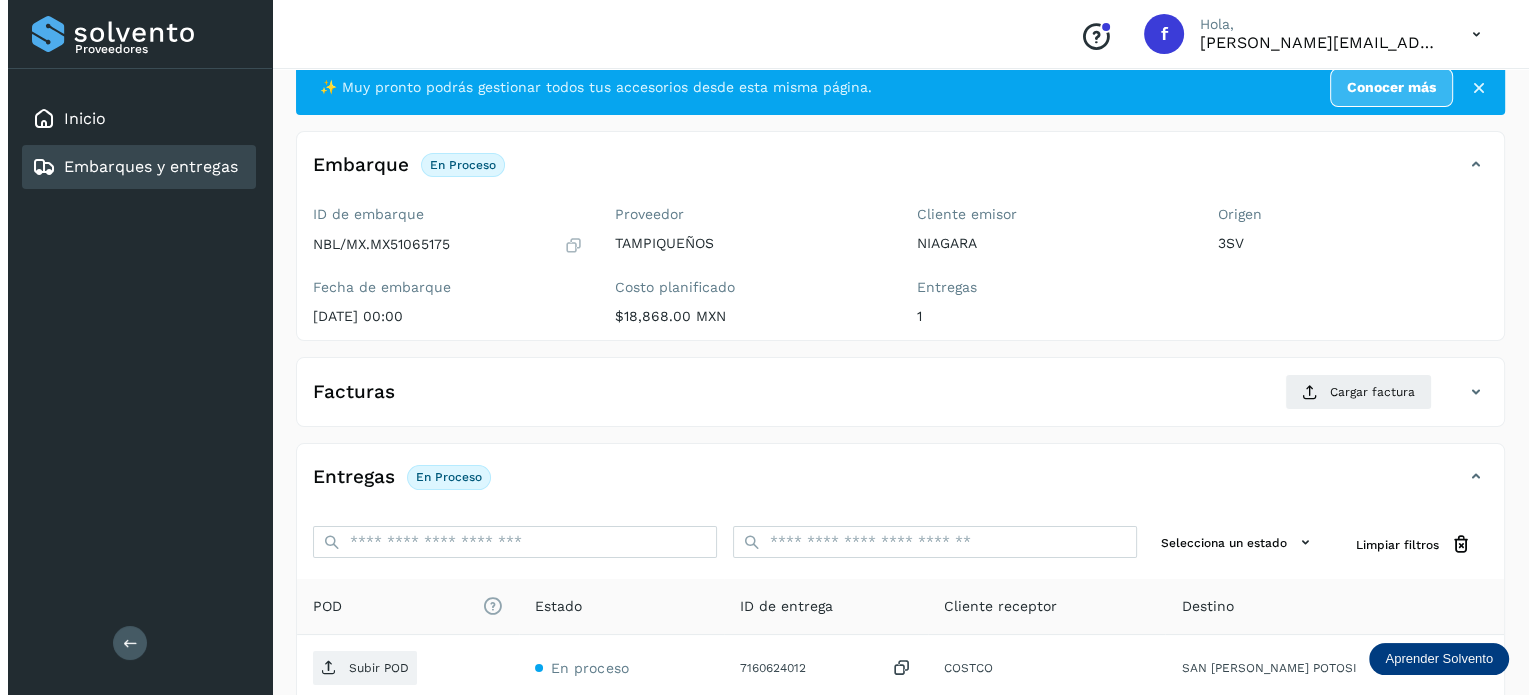 scroll, scrollTop: 252, scrollLeft: 0, axis: vertical 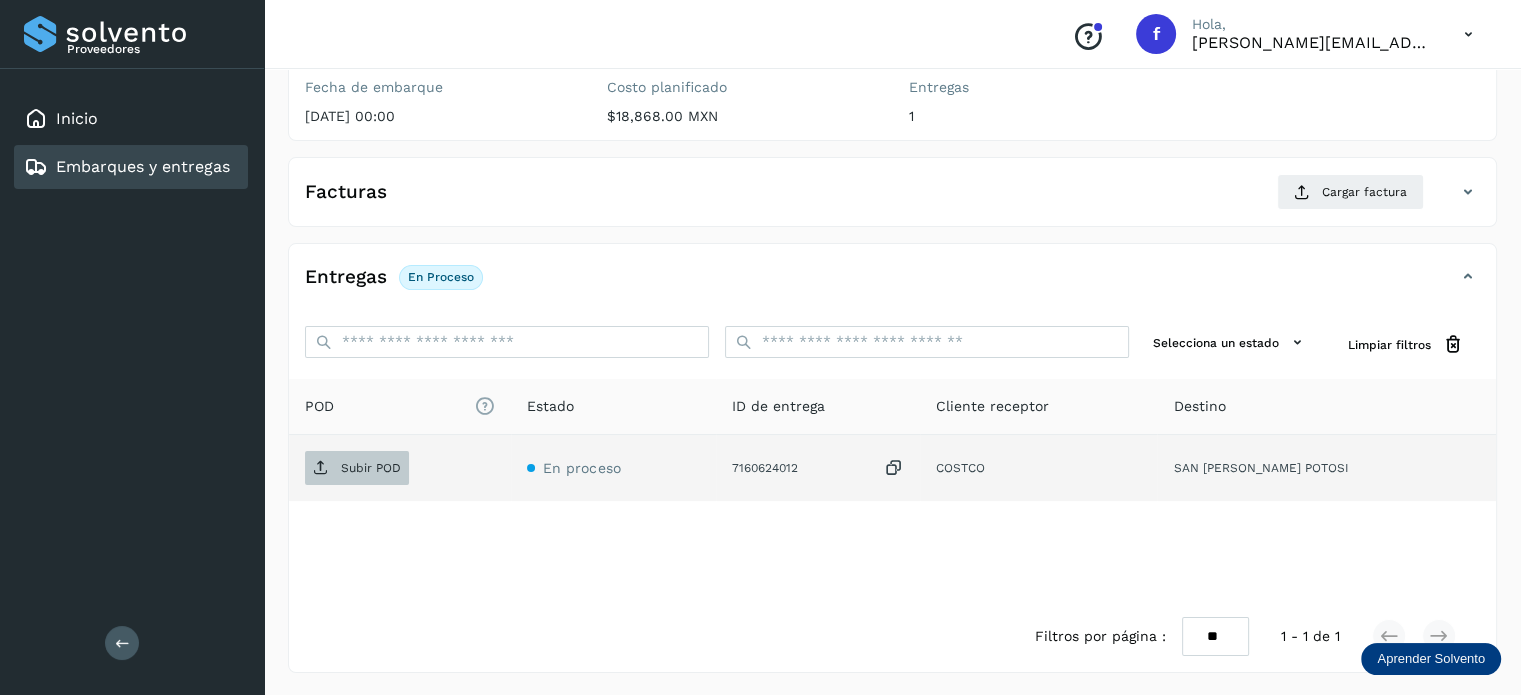 click on "Subir POD" at bounding box center (371, 468) 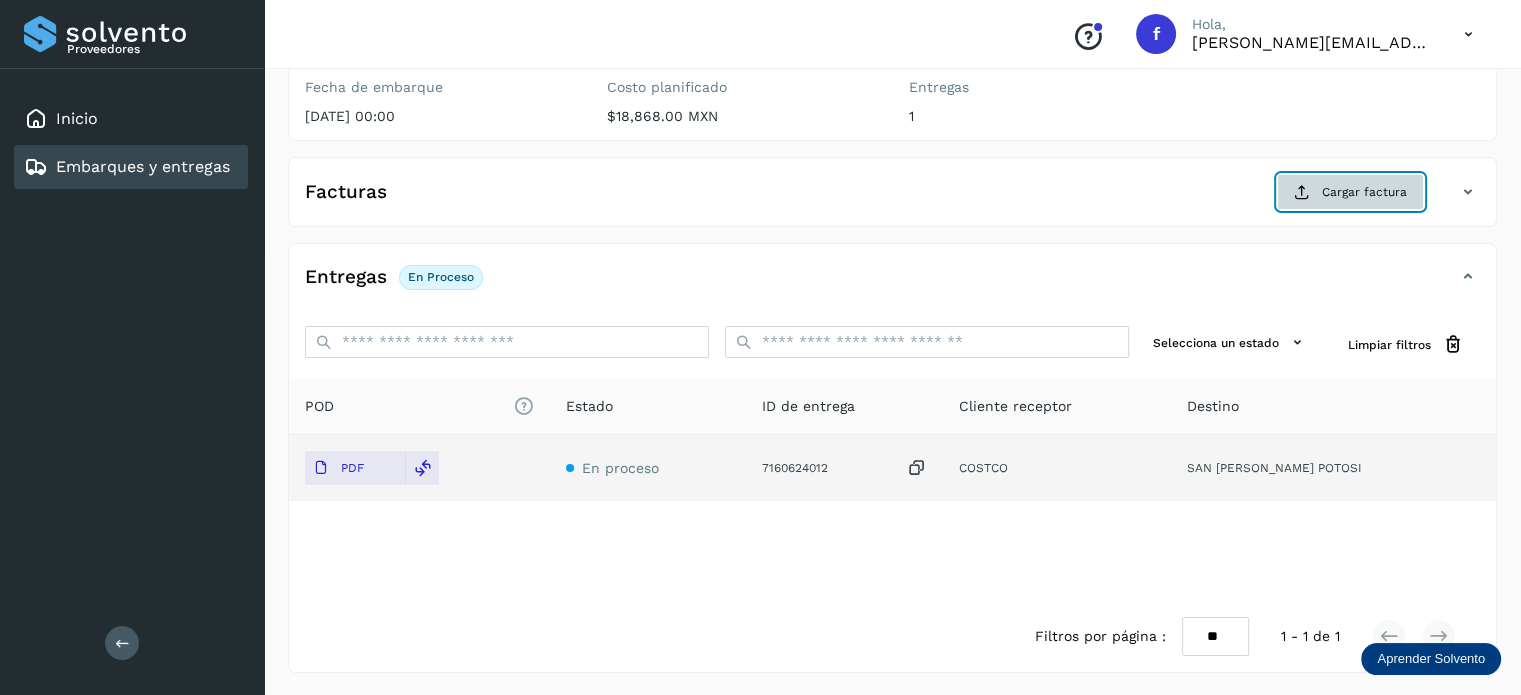 click at bounding box center [1302, 192] 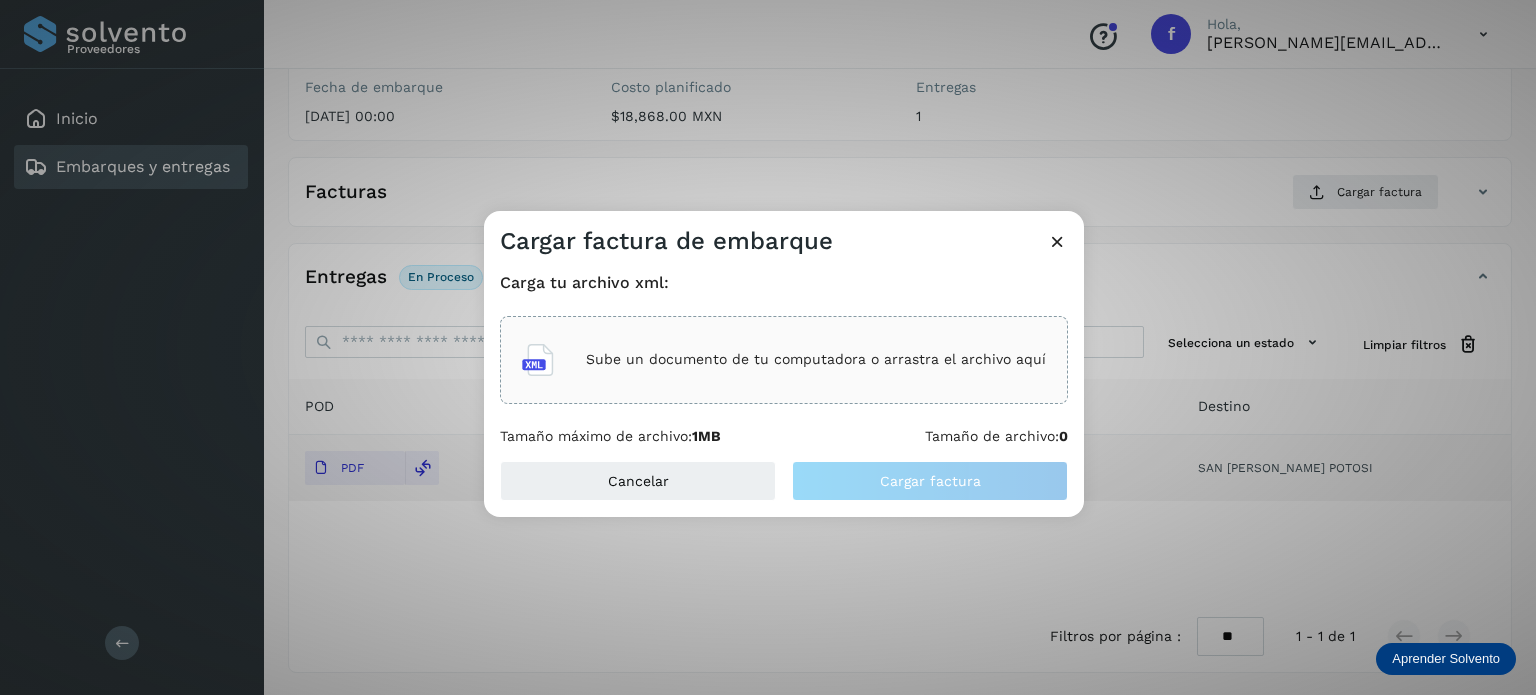 click on "Sube un documento de tu computadora o arrastra el archivo aquí" at bounding box center [816, 359] 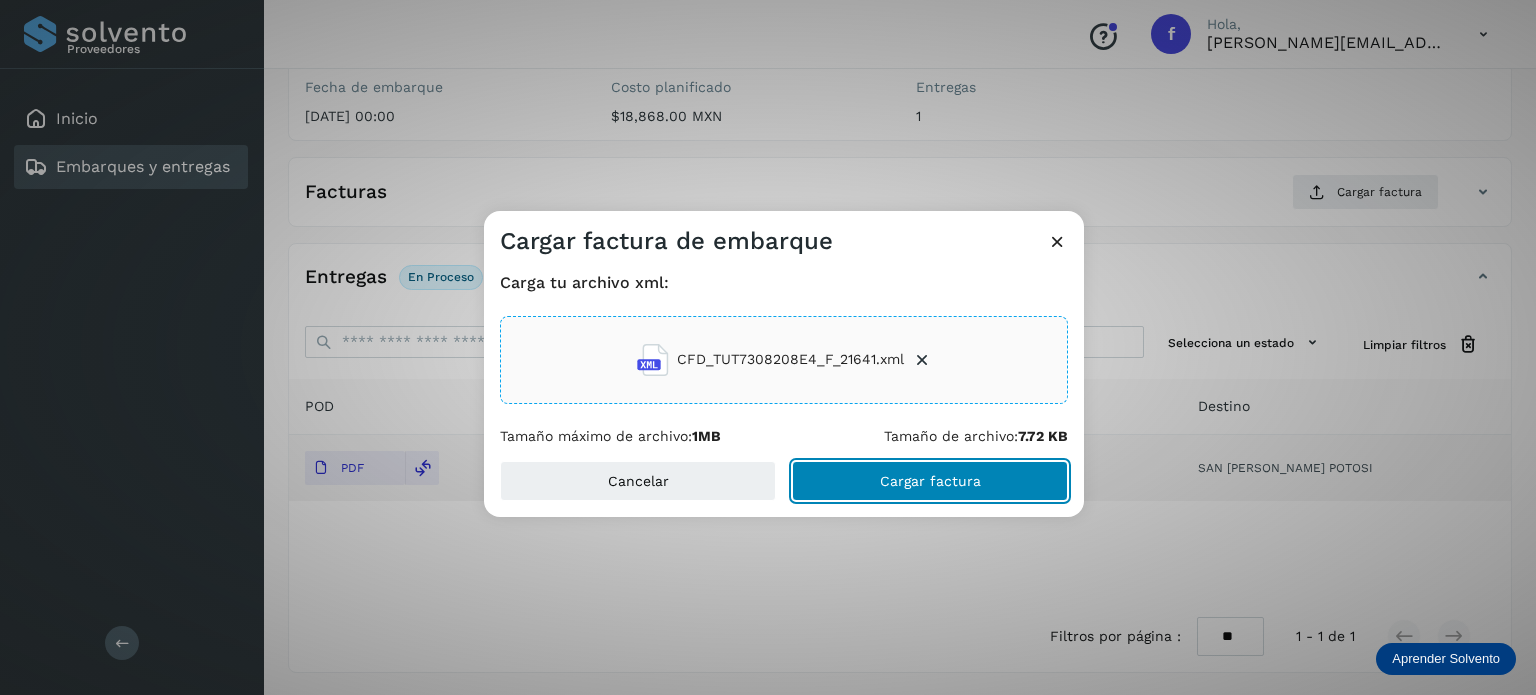 click on "Cargar factura" 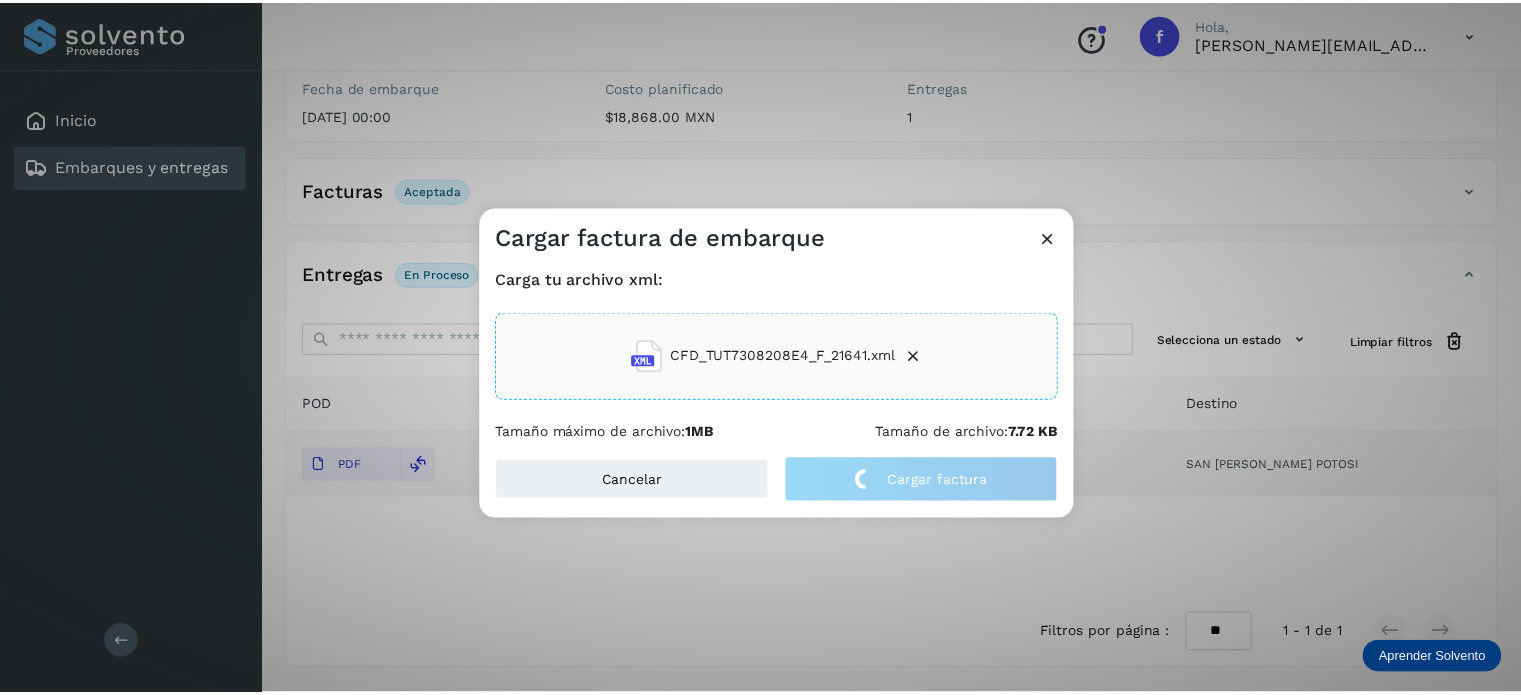 scroll, scrollTop: 250, scrollLeft: 0, axis: vertical 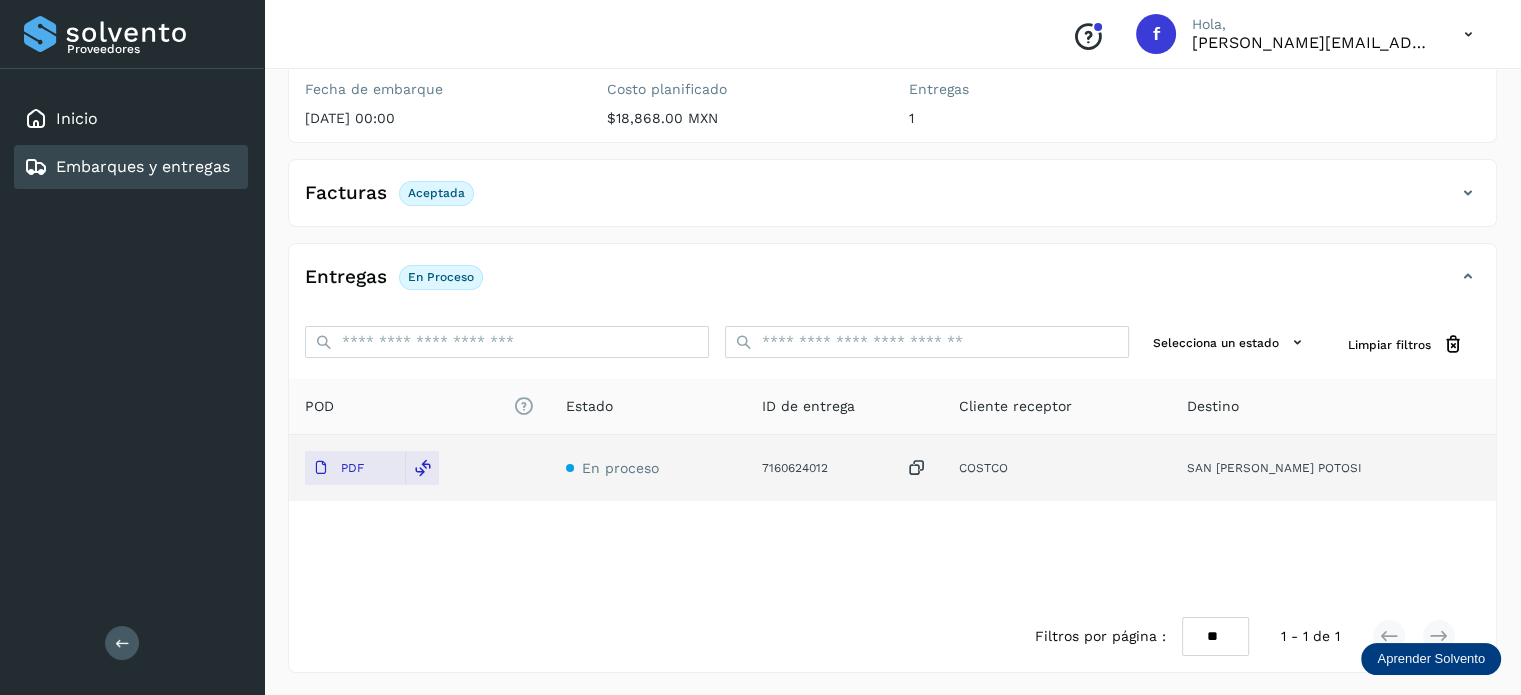 click on "Embarques y entregas" 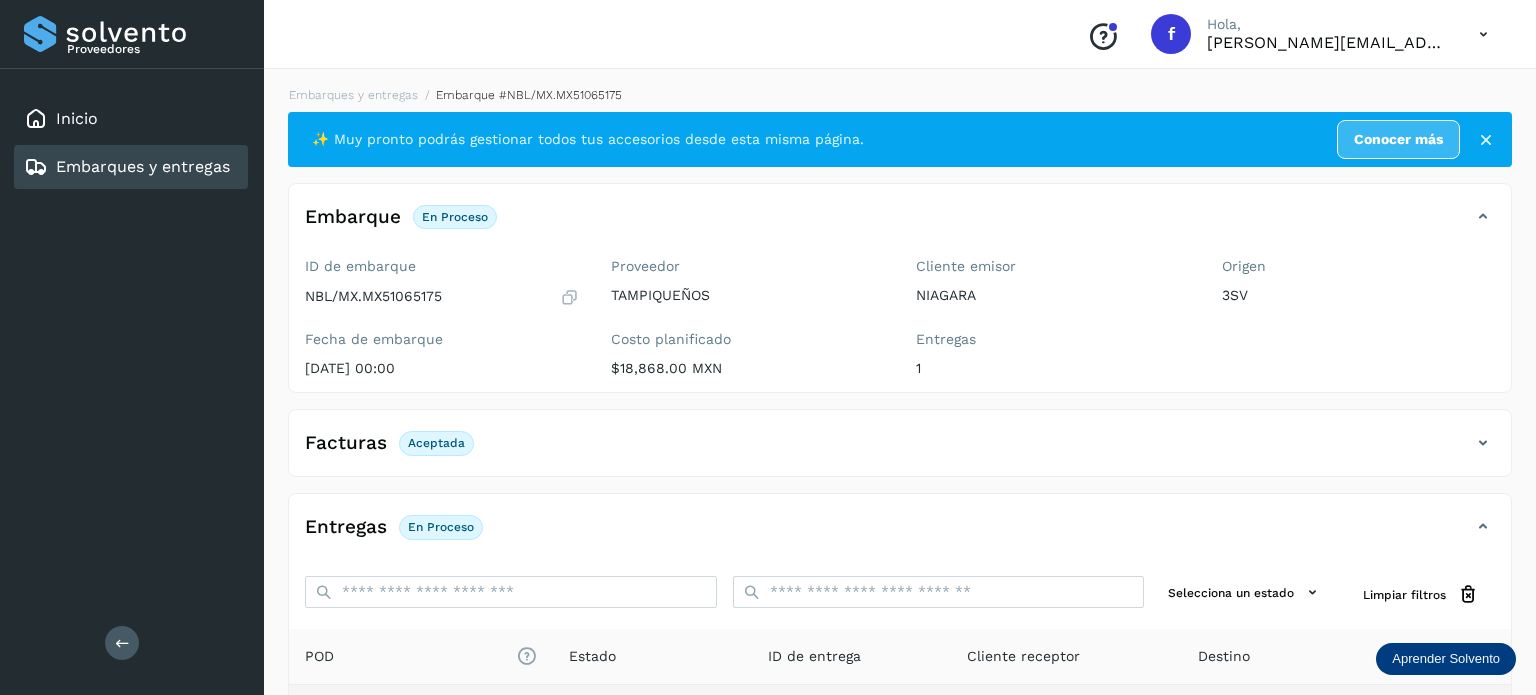 select on "**" 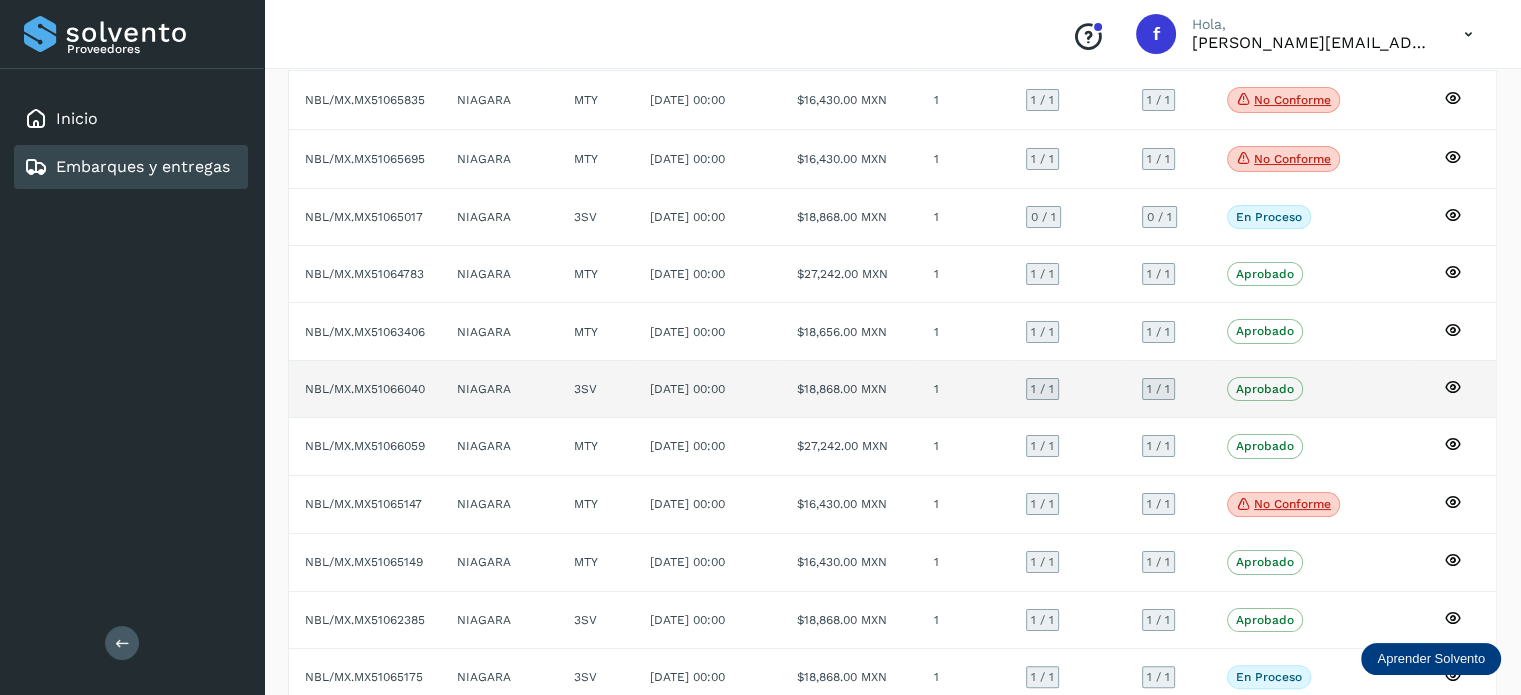 scroll, scrollTop: 200, scrollLeft: 0, axis: vertical 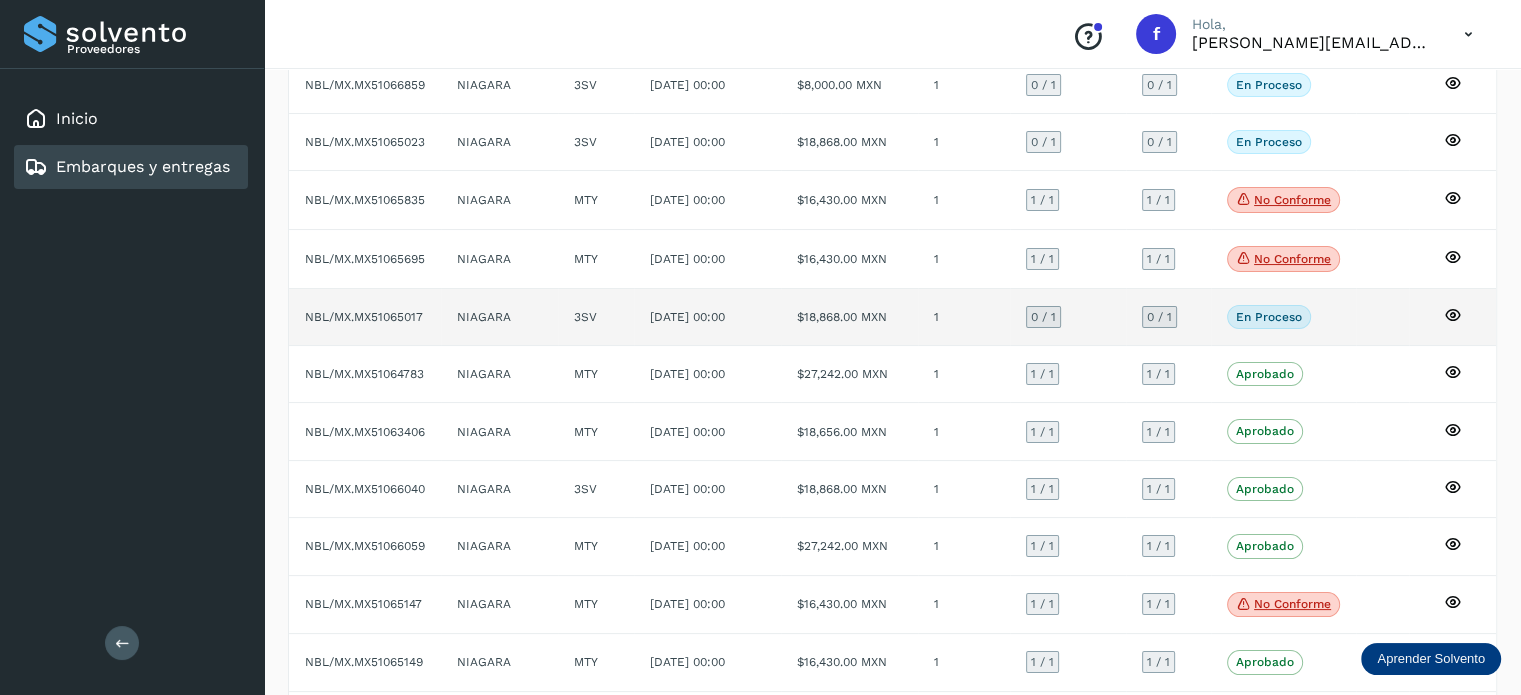 click on "NBL/MX.MX51065017" 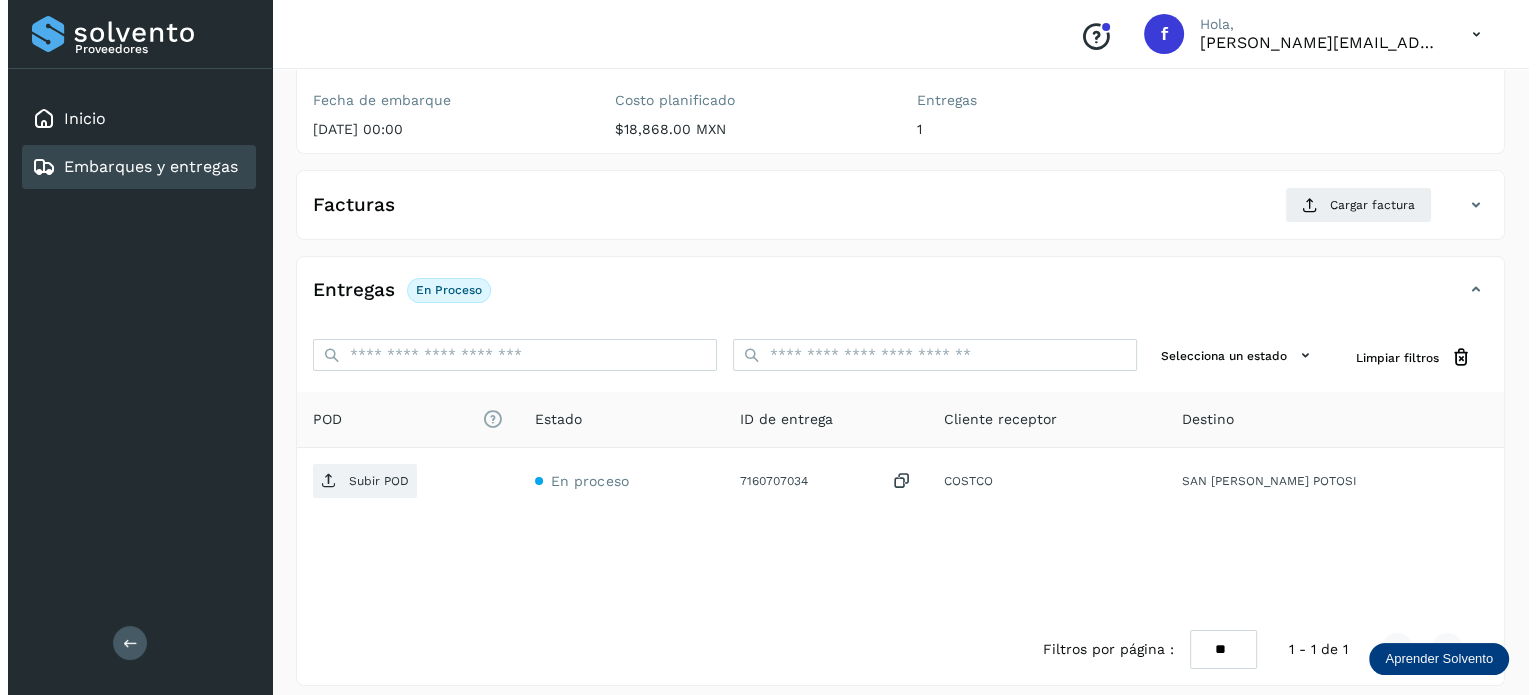 scroll, scrollTop: 252, scrollLeft: 0, axis: vertical 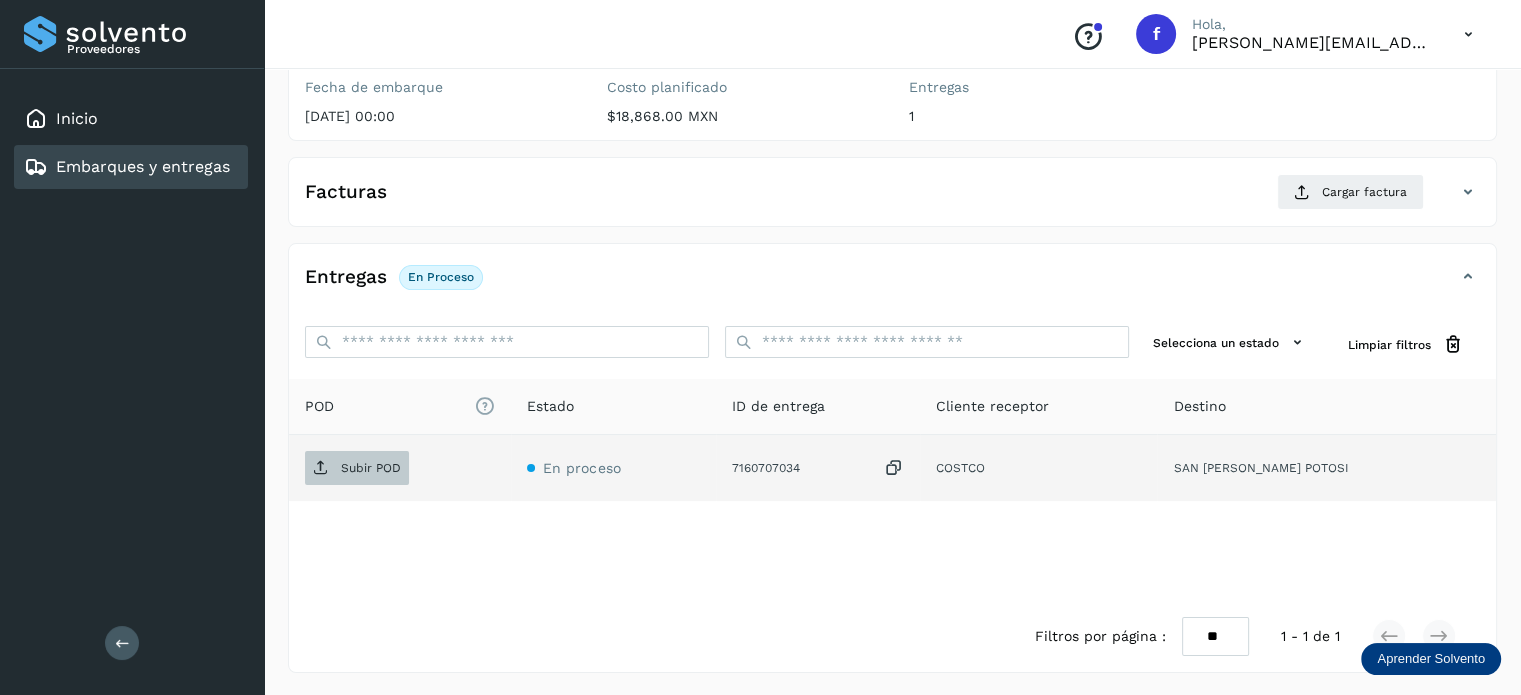 click on "Subir POD" at bounding box center [357, 468] 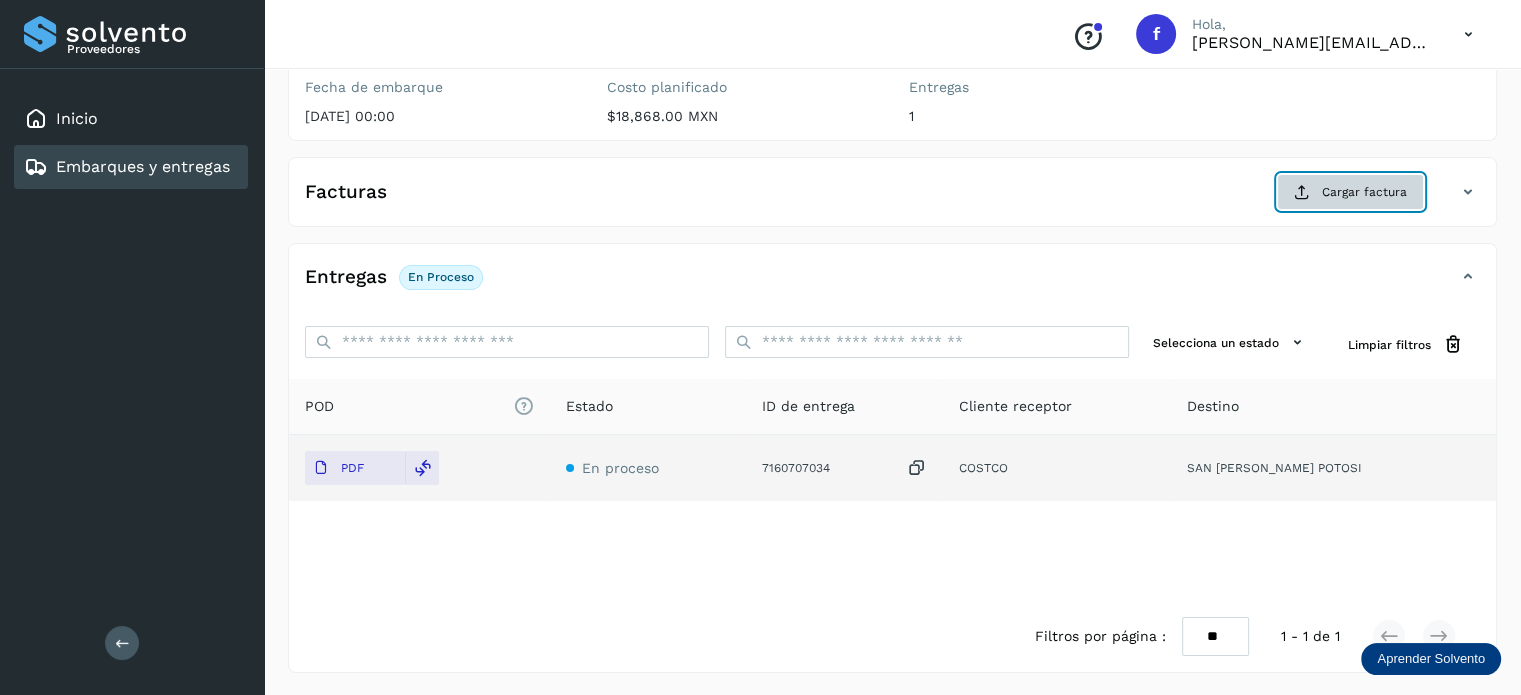 click on "Cargar factura" 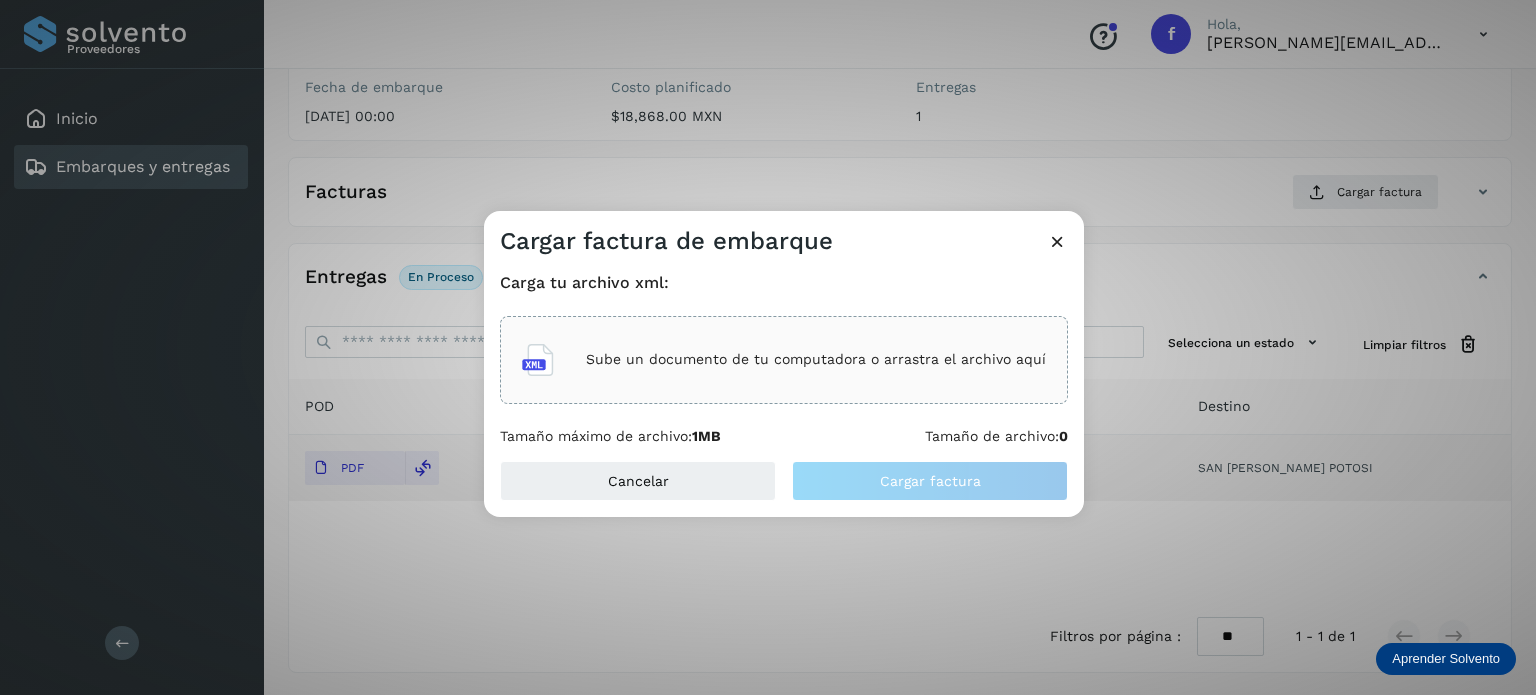 click on "Sube un documento de tu computadora o arrastra el archivo aquí" 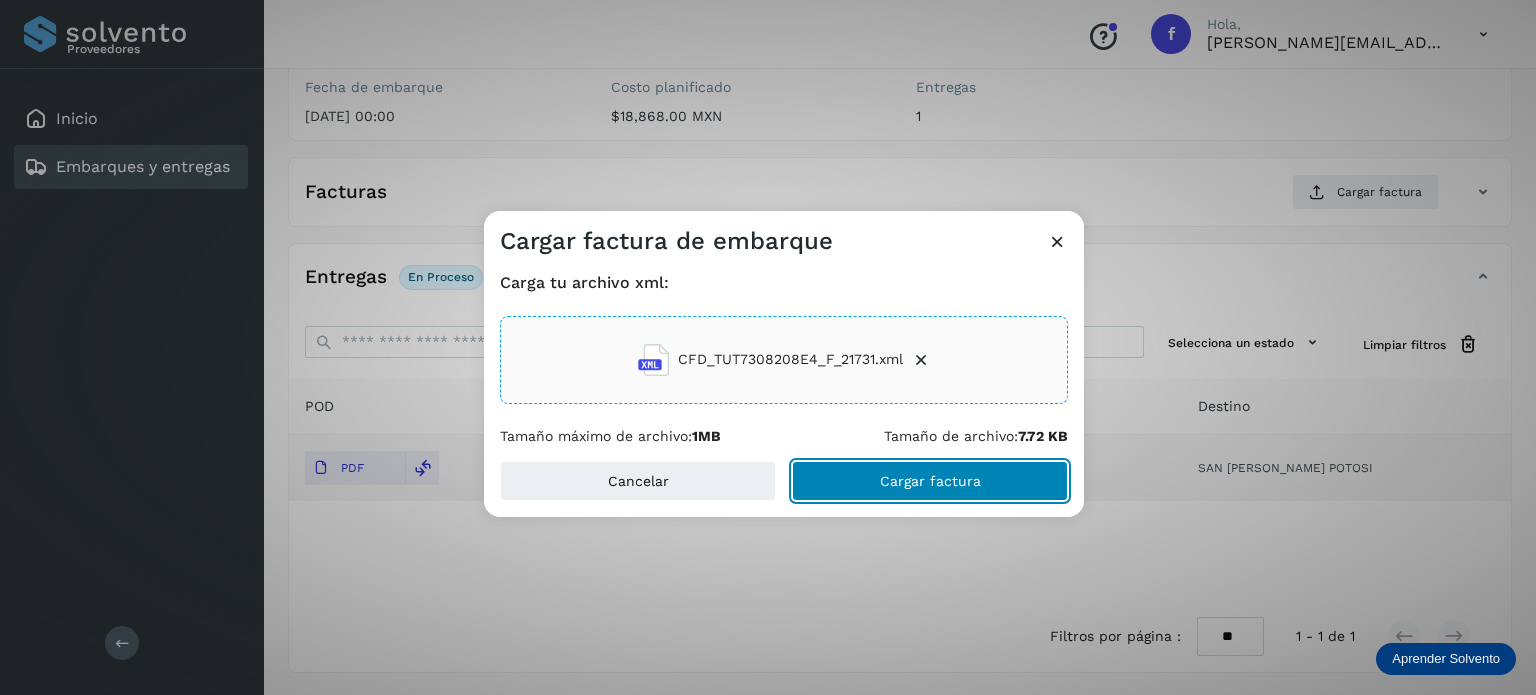 click on "Cargar factura" 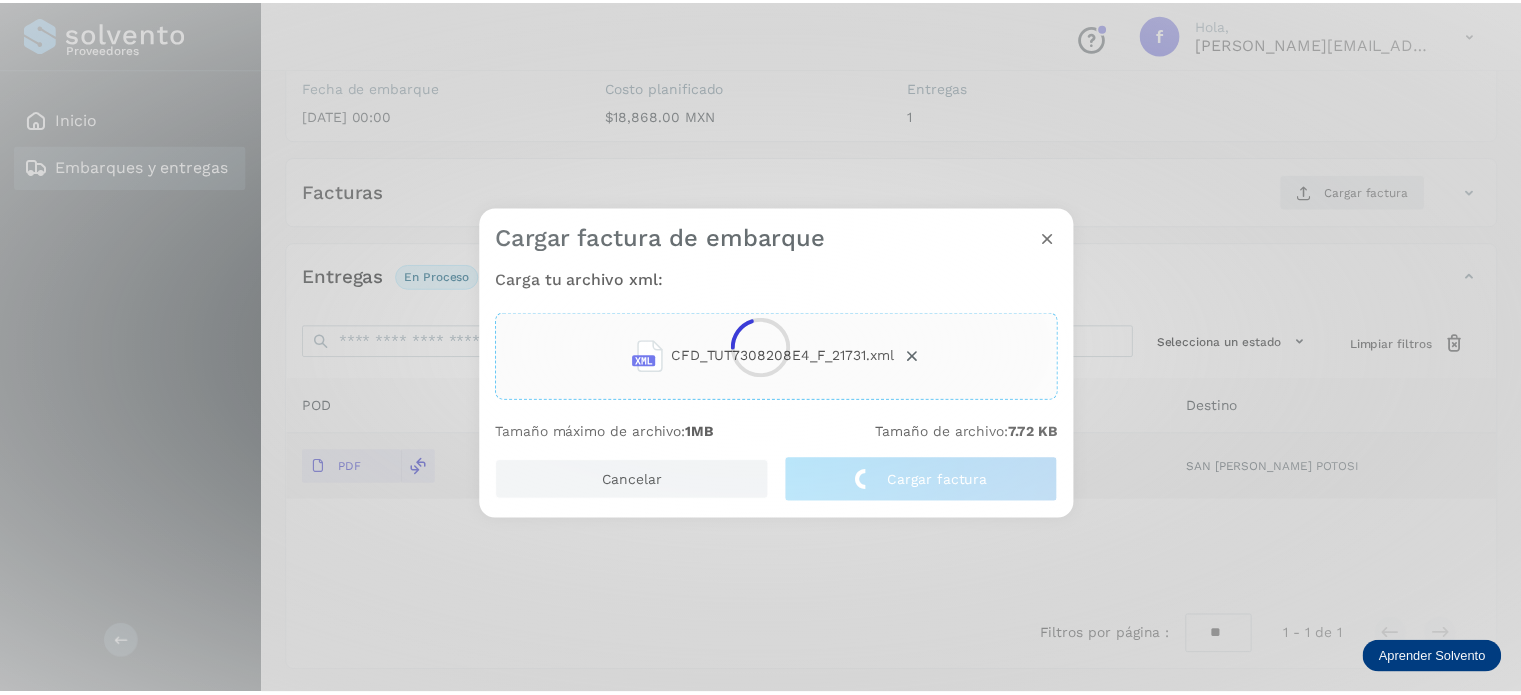 scroll, scrollTop: 250, scrollLeft: 0, axis: vertical 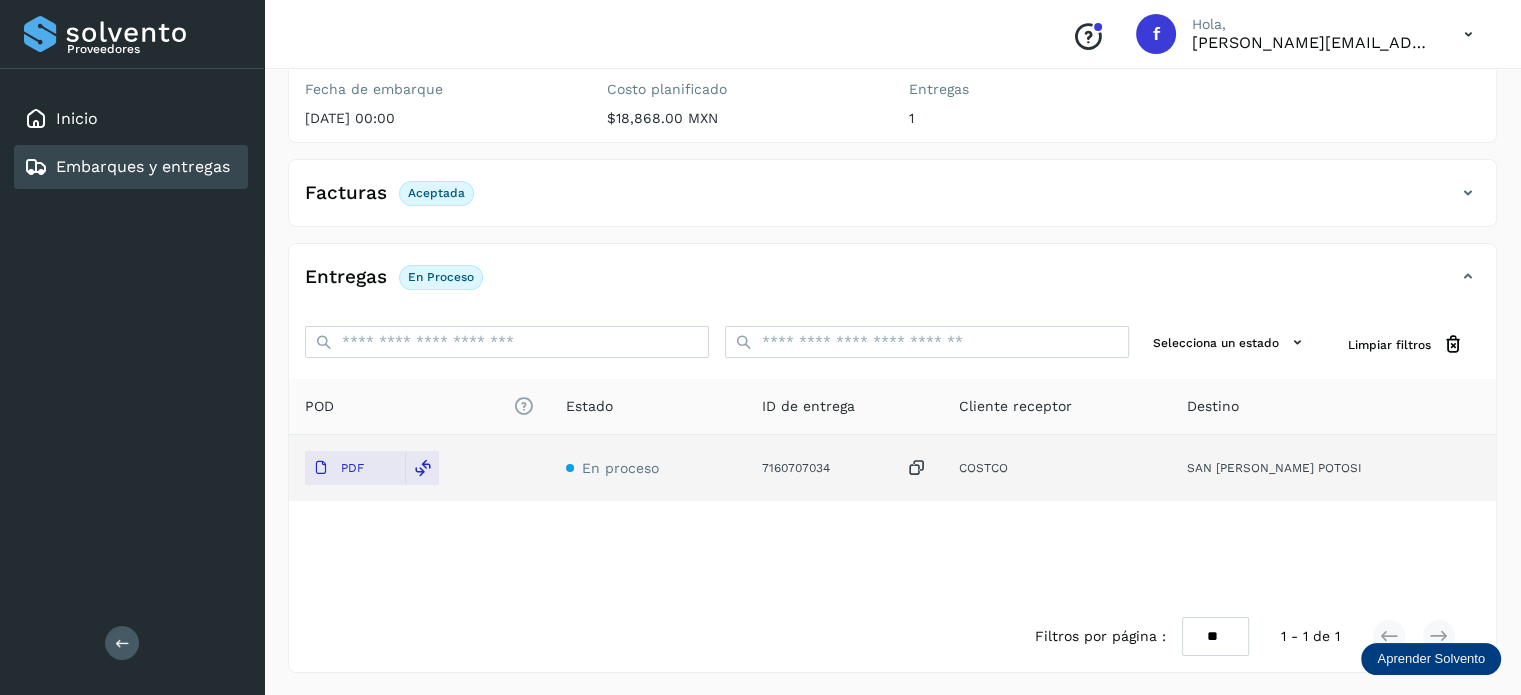 click on "Embarques y entregas" at bounding box center [143, 166] 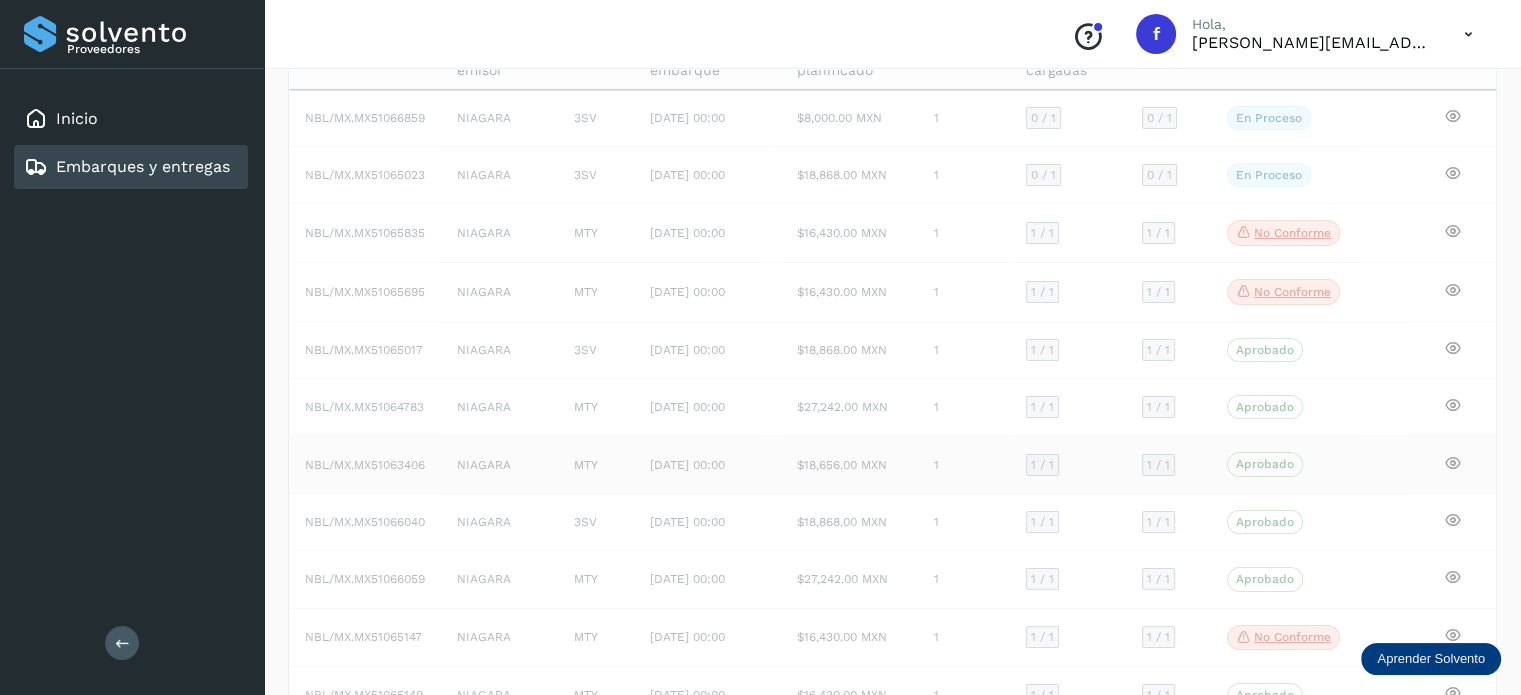 scroll, scrollTop: 0, scrollLeft: 0, axis: both 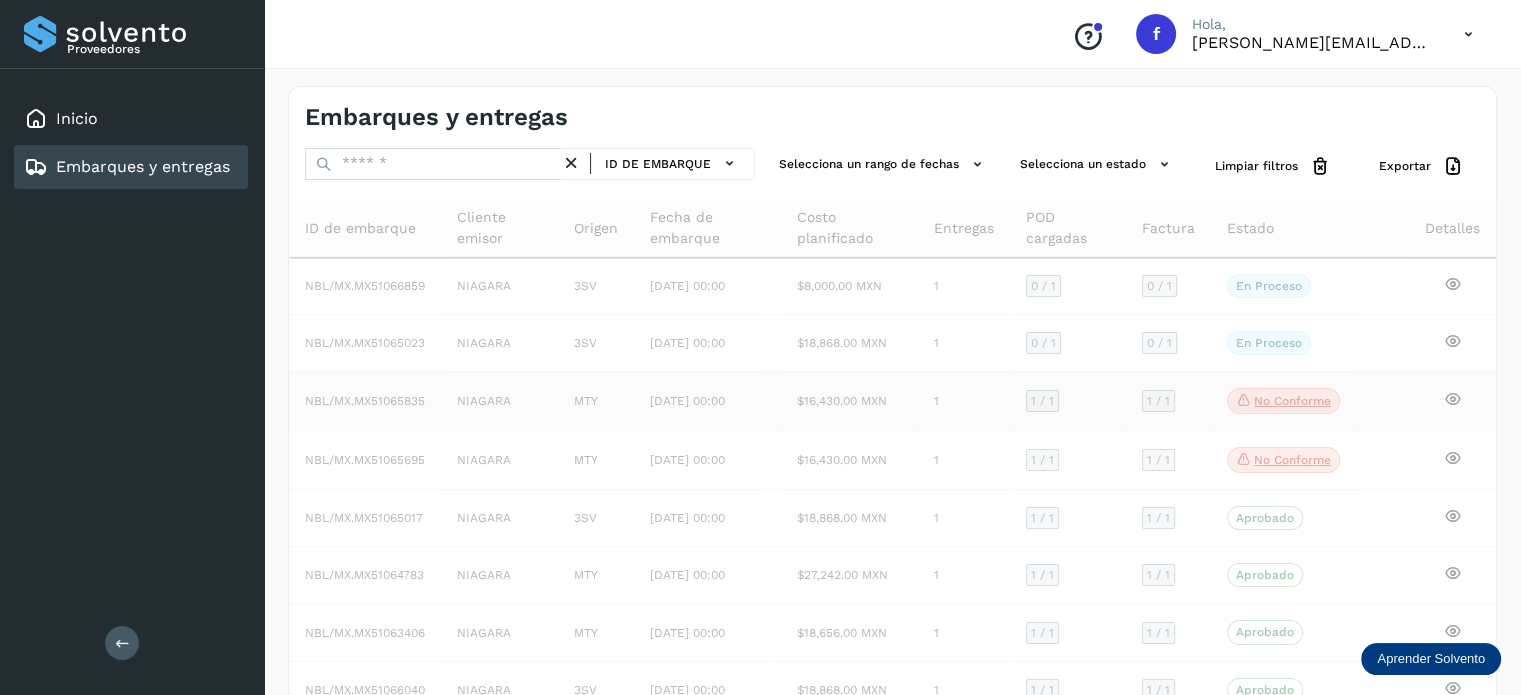 click on "NBL/MX.MX51065835" 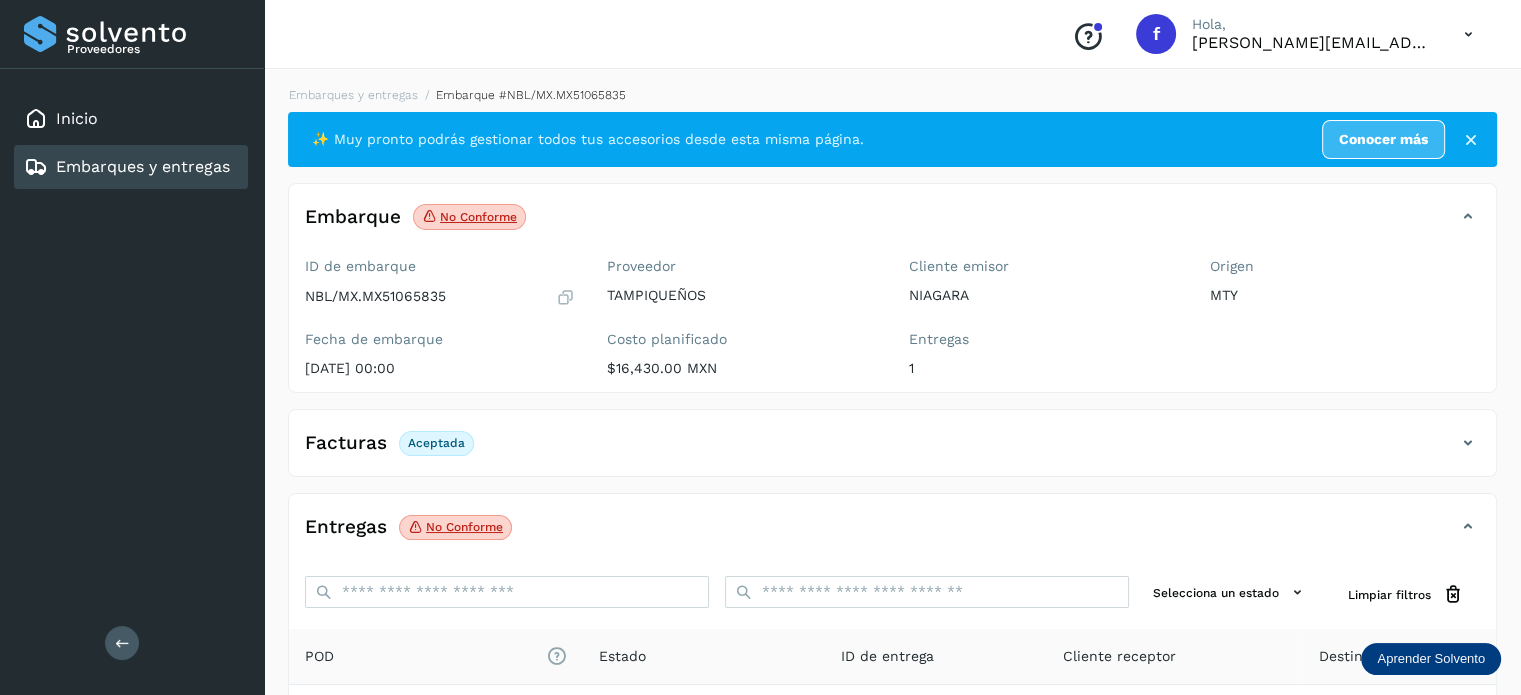 select on "**" 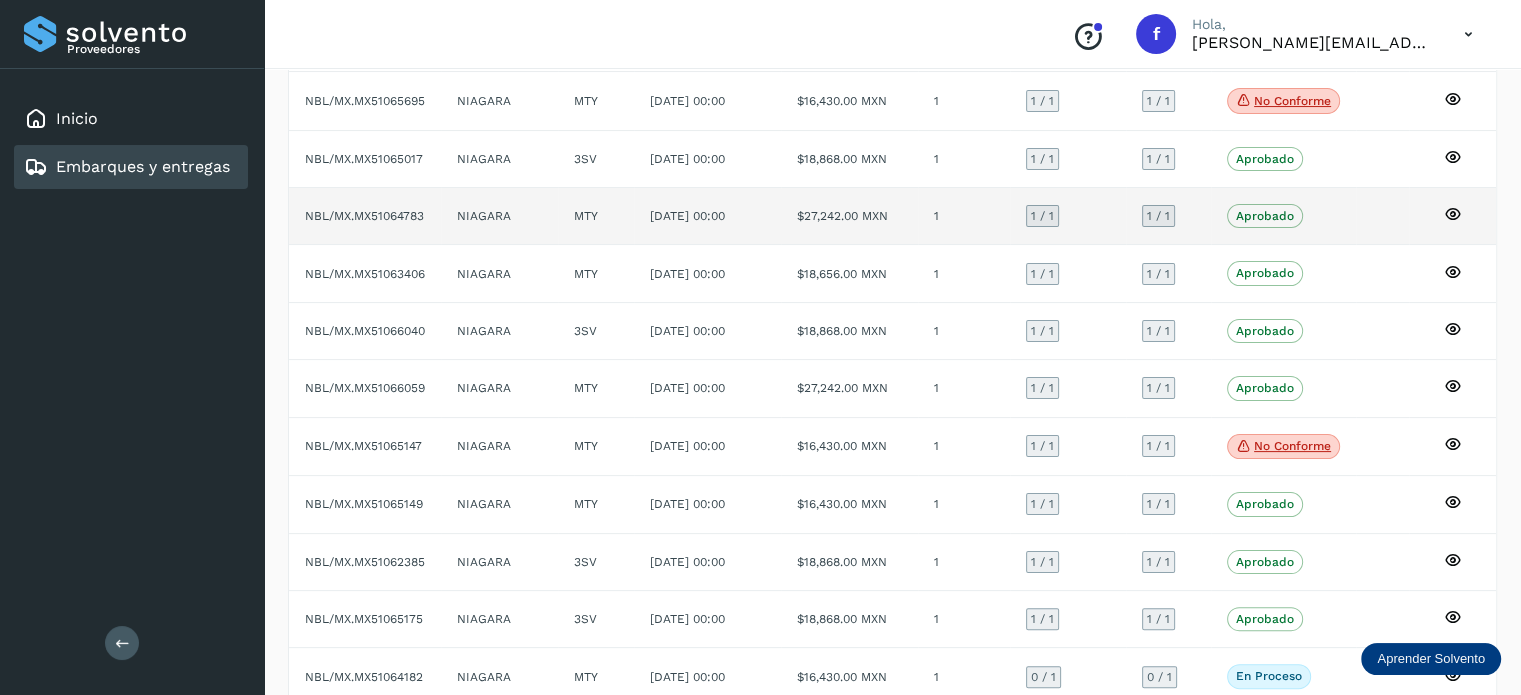 scroll, scrollTop: 200, scrollLeft: 0, axis: vertical 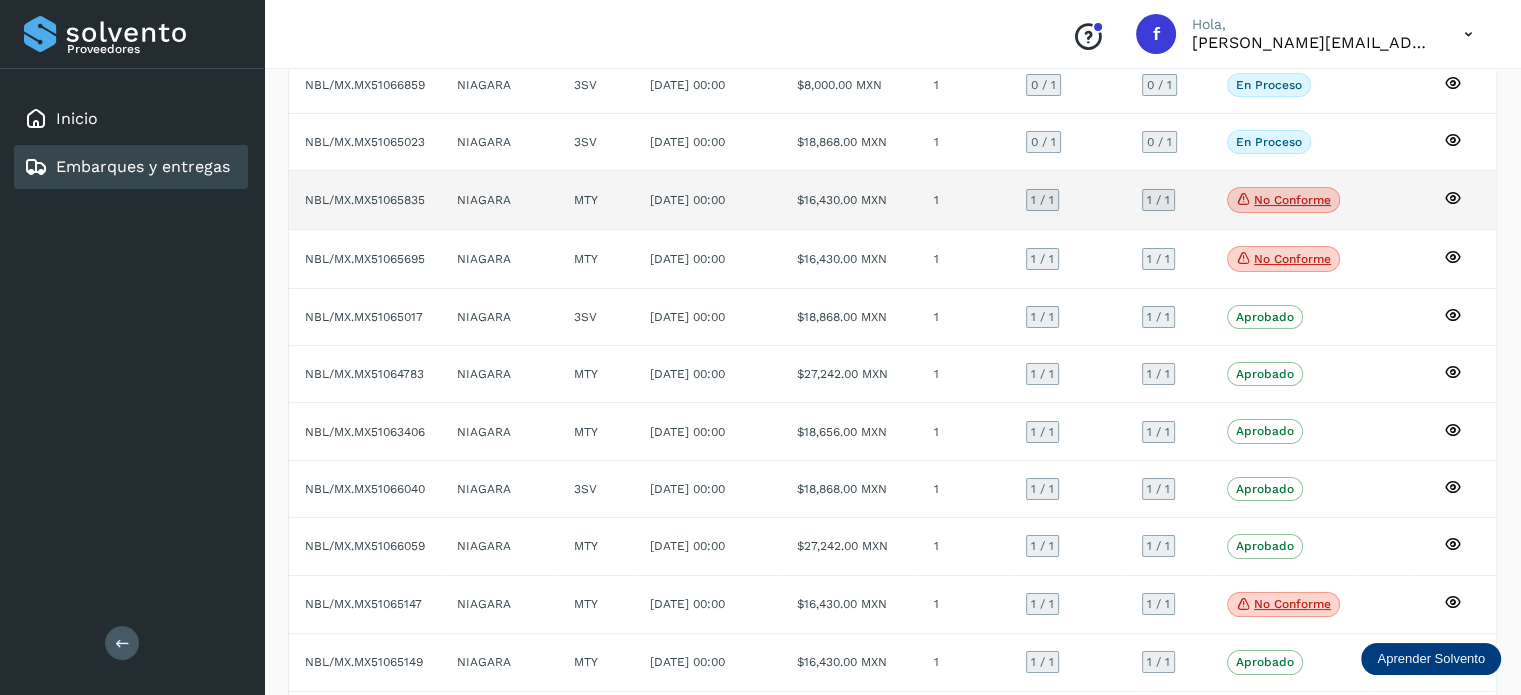 click on "No conforme" 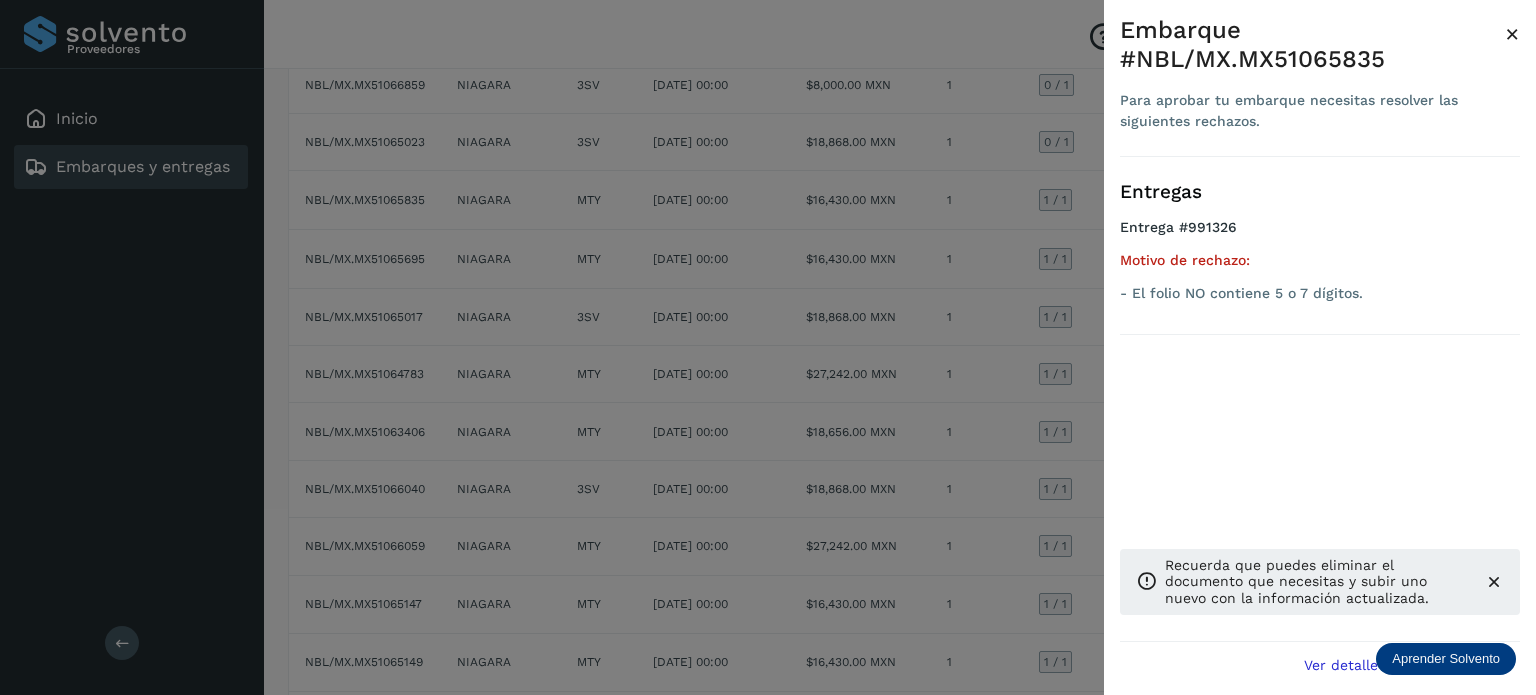click on "×" at bounding box center [1512, 34] 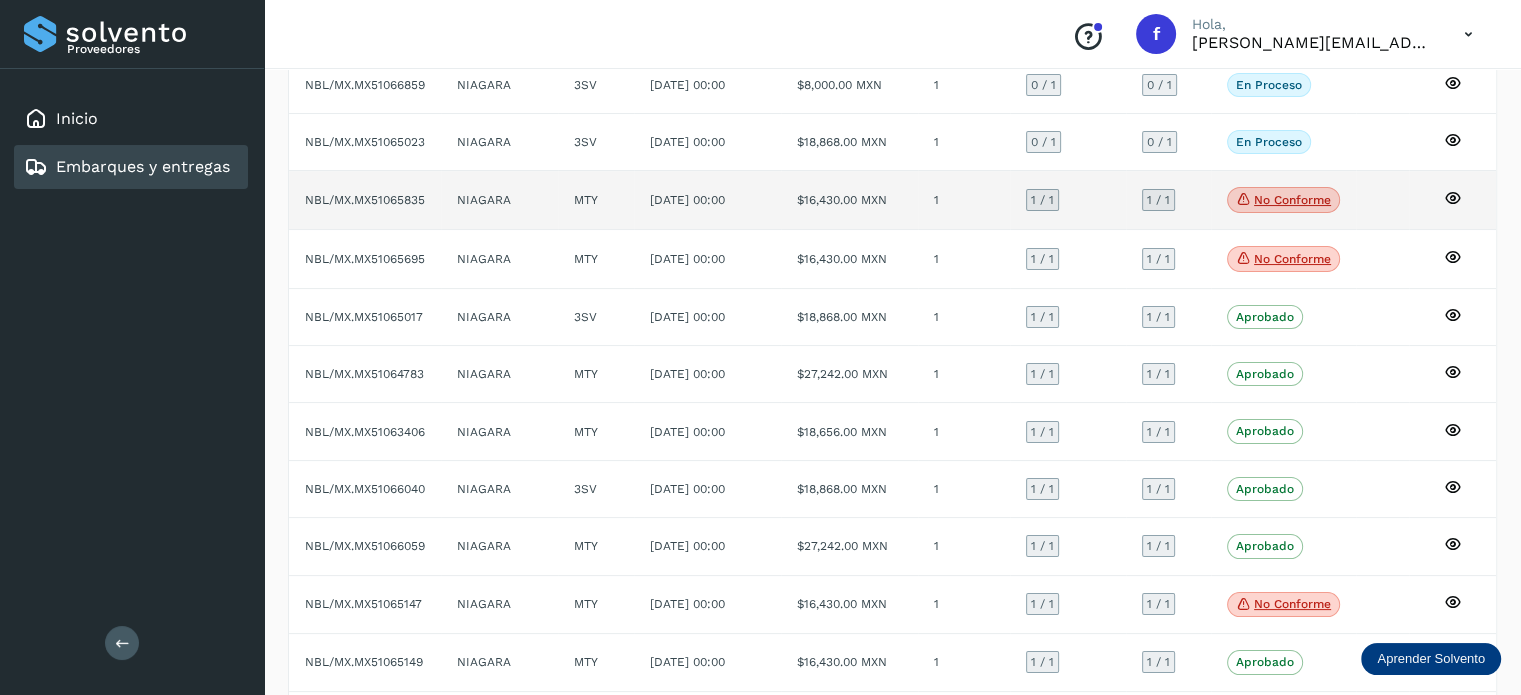 click on "NBL/MX.MX51065835" 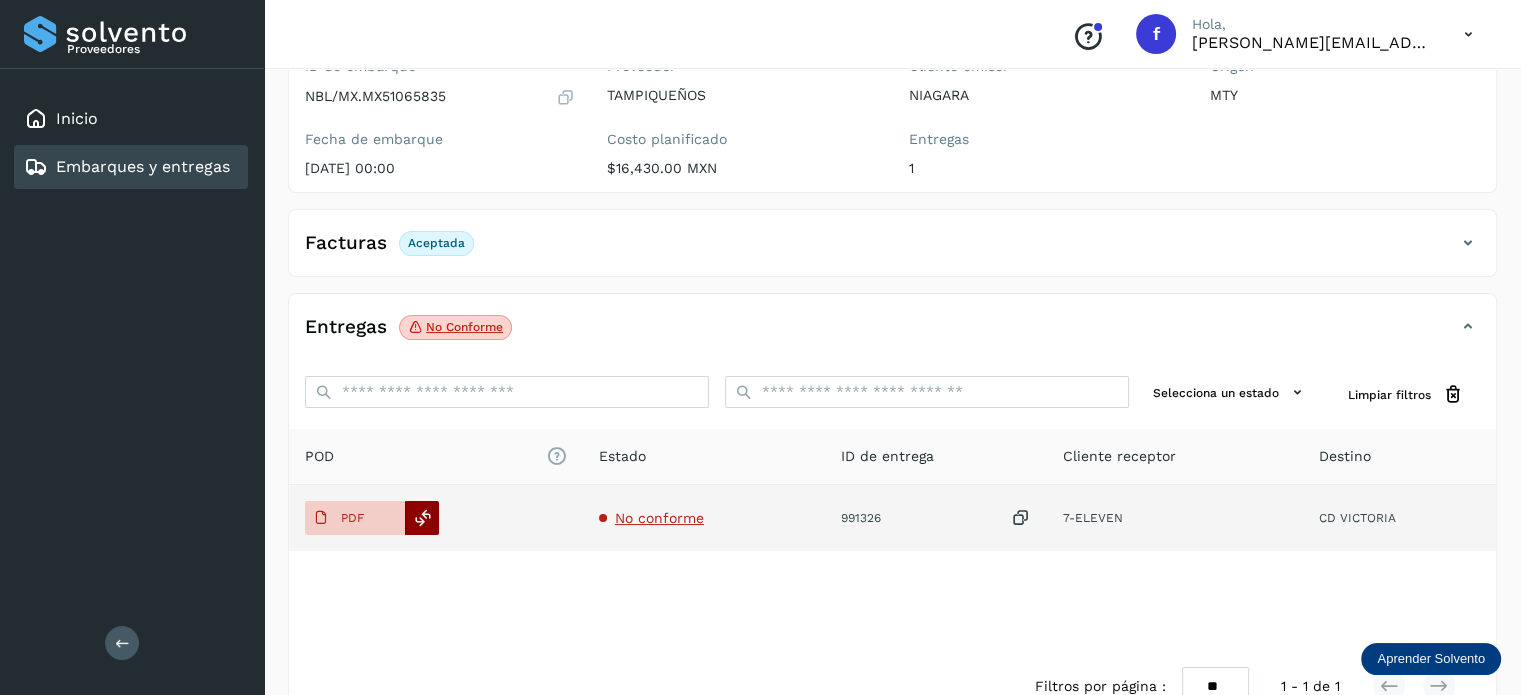 click at bounding box center (423, 518) 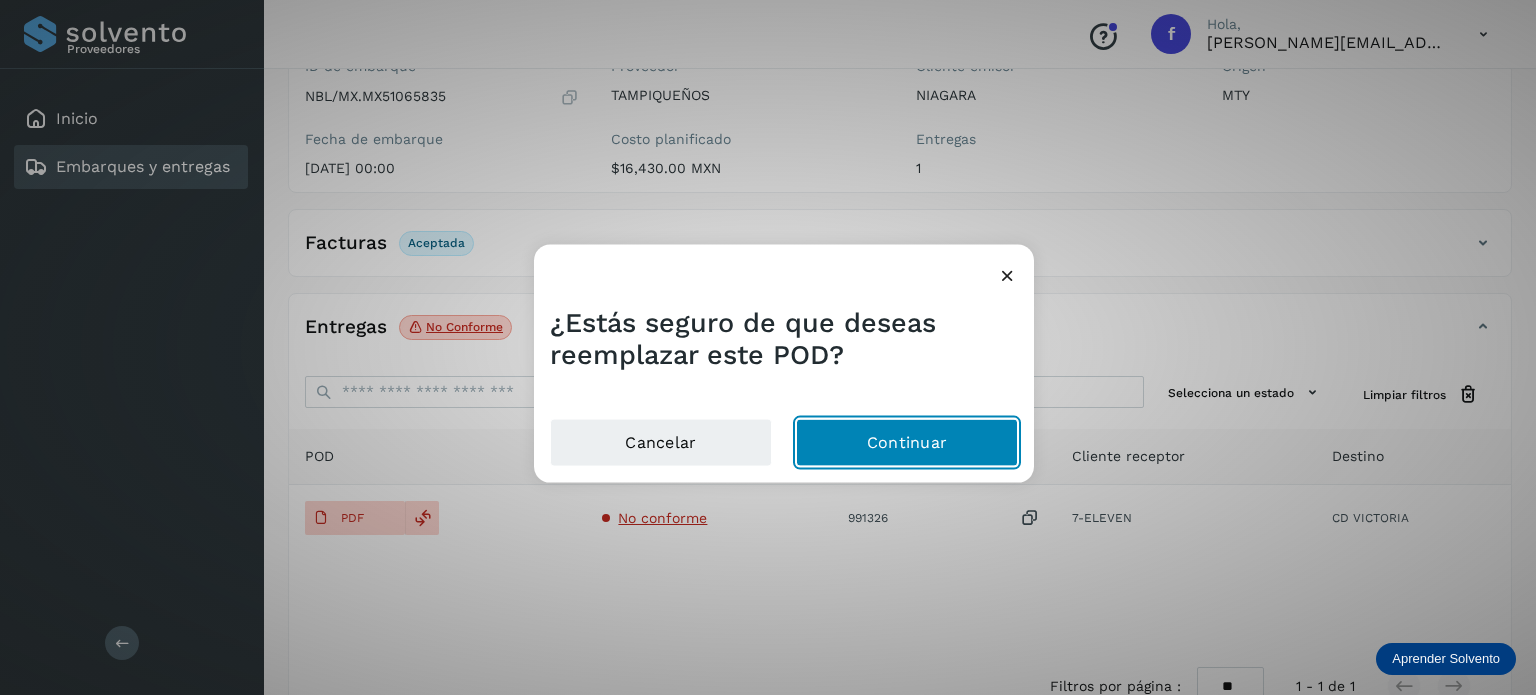 click on "Continuar" 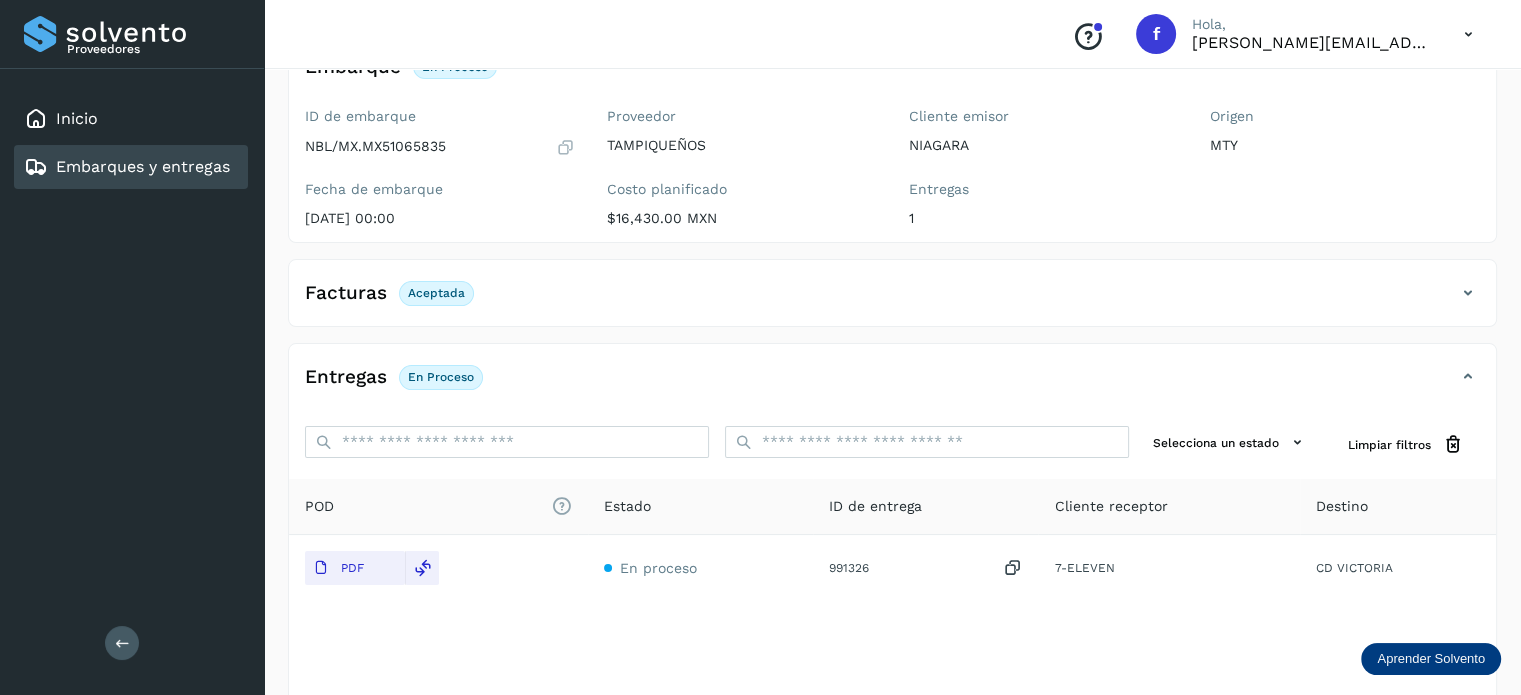 scroll, scrollTop: 250, scrollLeft: 0, axis: vertical 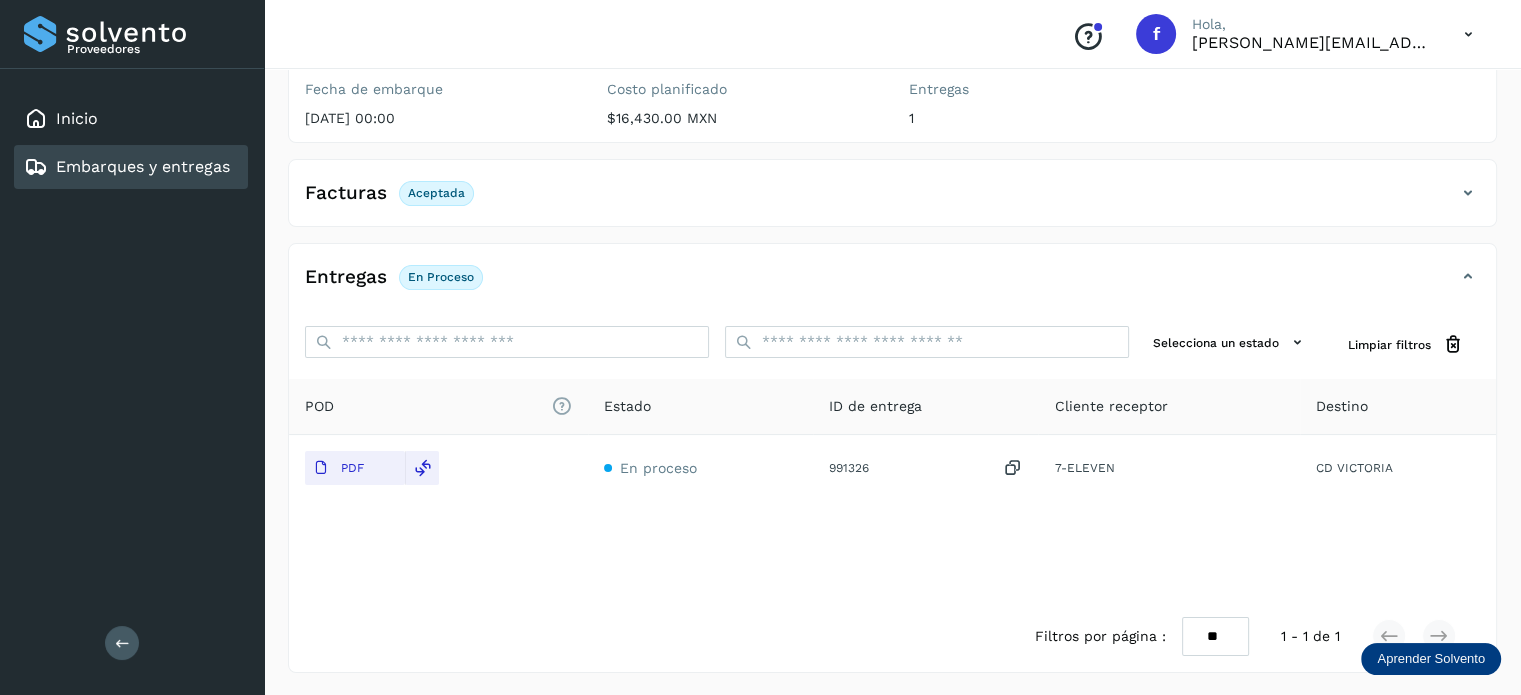 click on "Embarques y entregas" at bounding box center (143, 166) 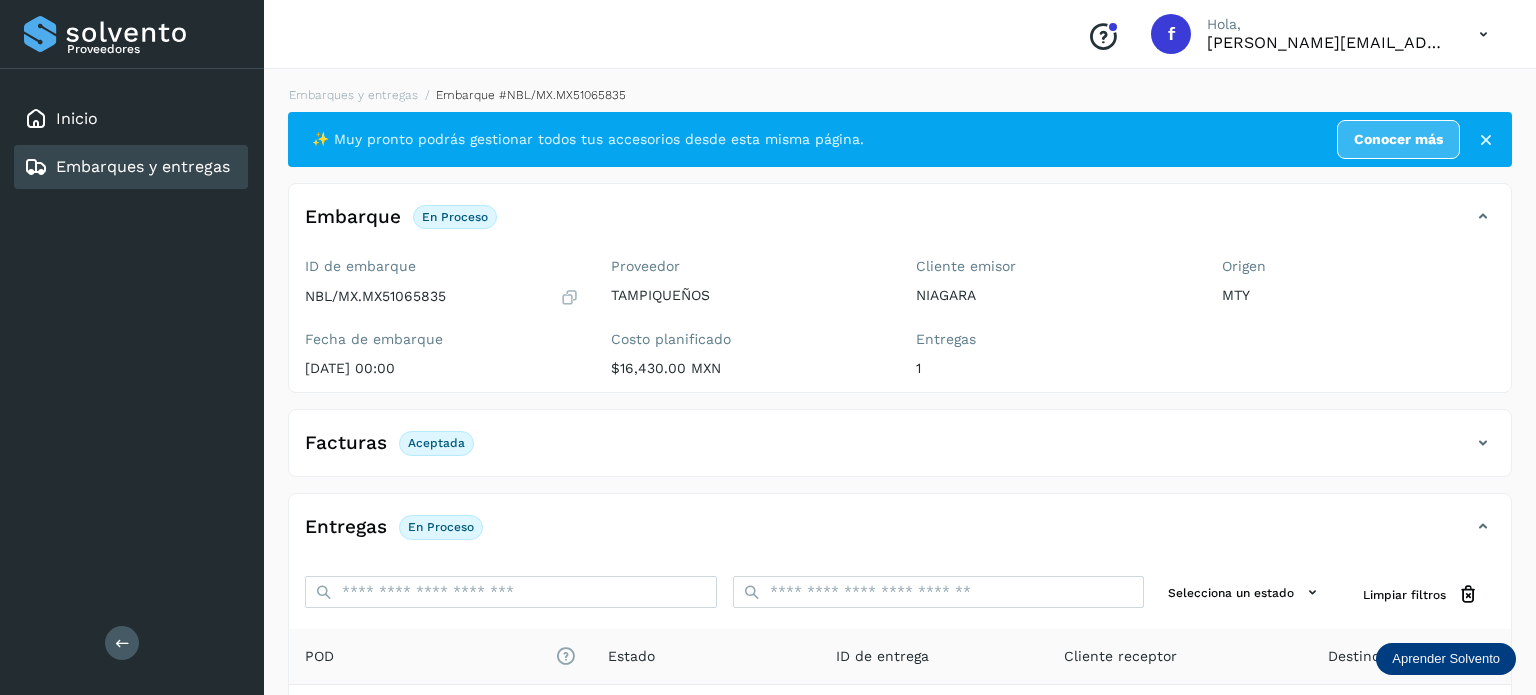 select on "**" 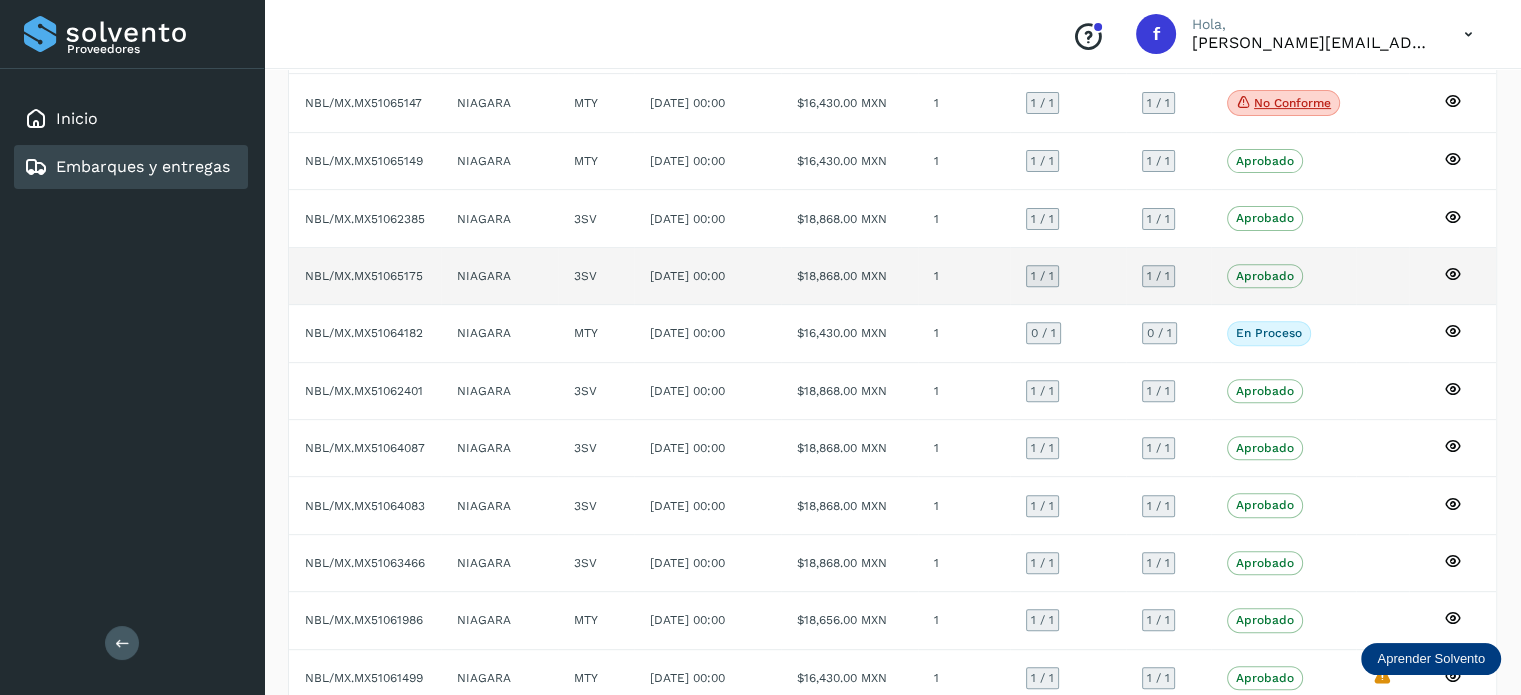 scroll, scrollTop: 600, scrollLeft: 0, axis: vertical 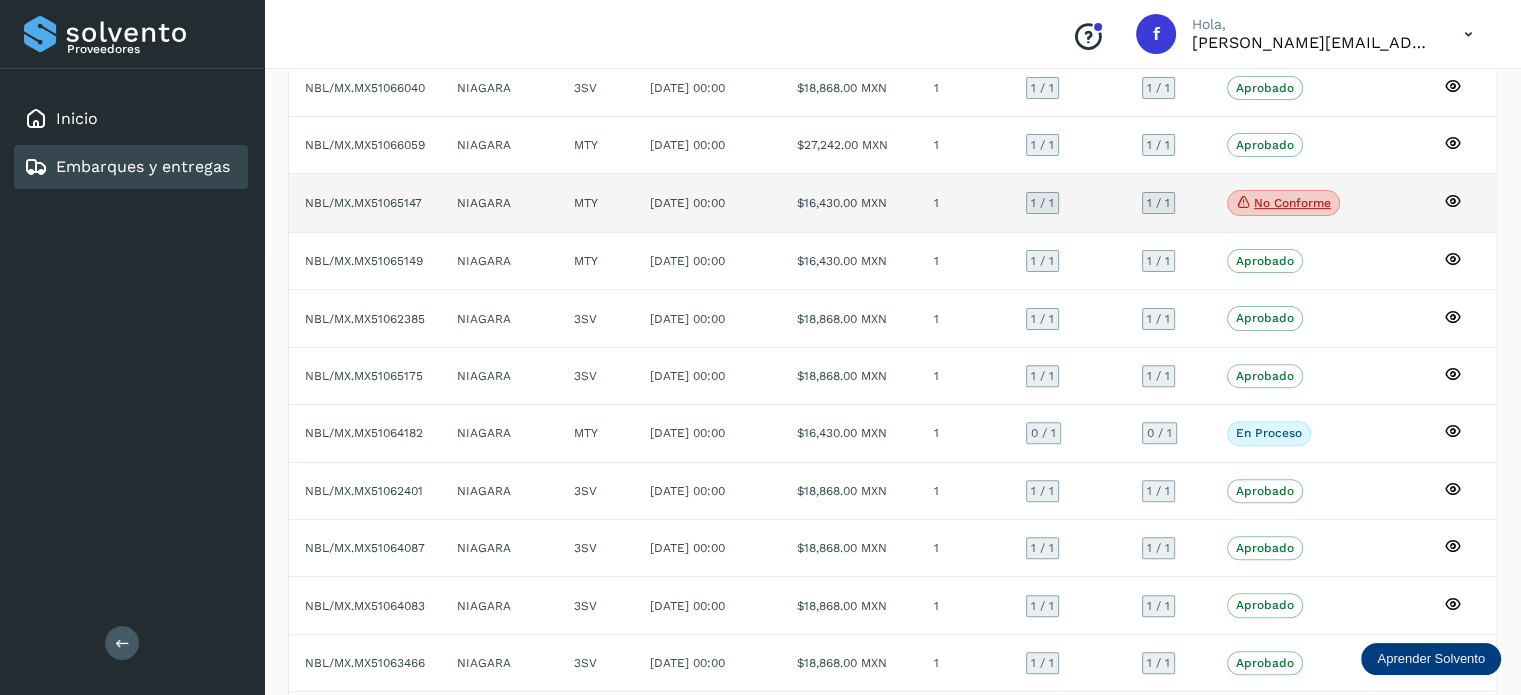 click on "No conforme" 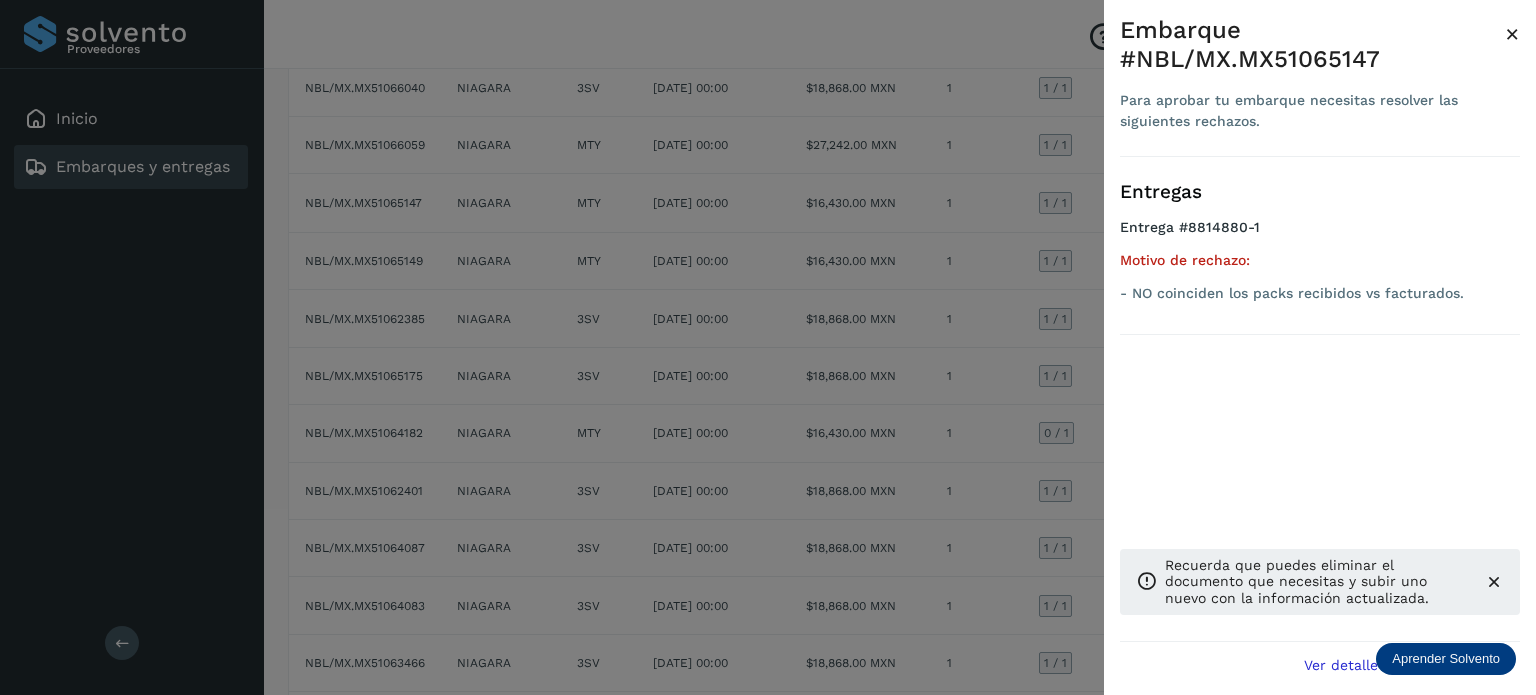click at bounding box center [768, 347] 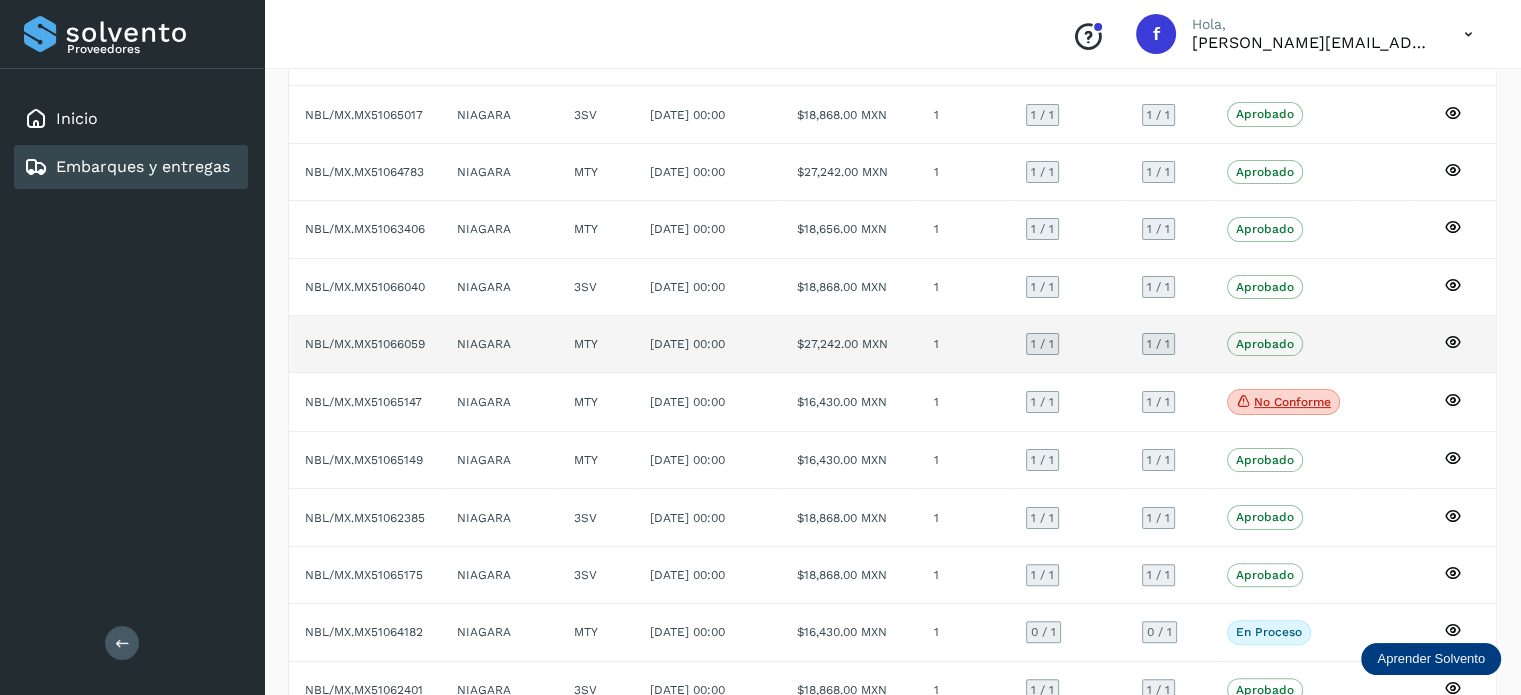 scroll, scrollTop: 500, scrollLeft: 0, axis: vertical 